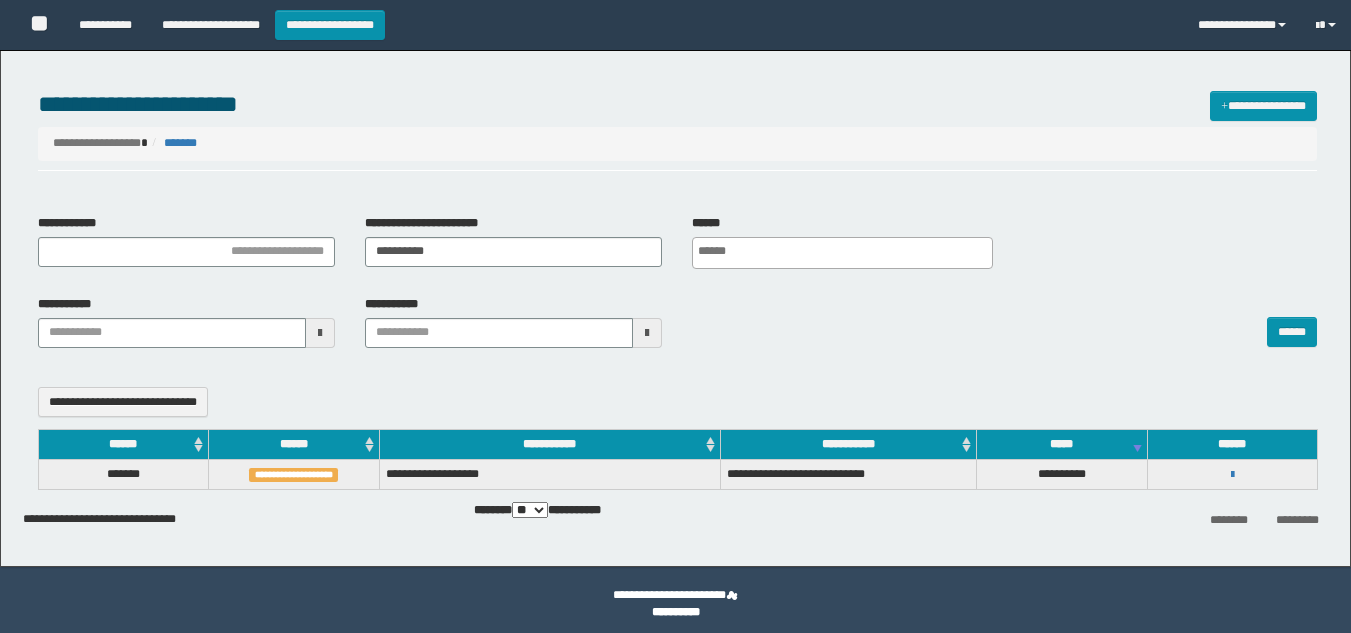 select 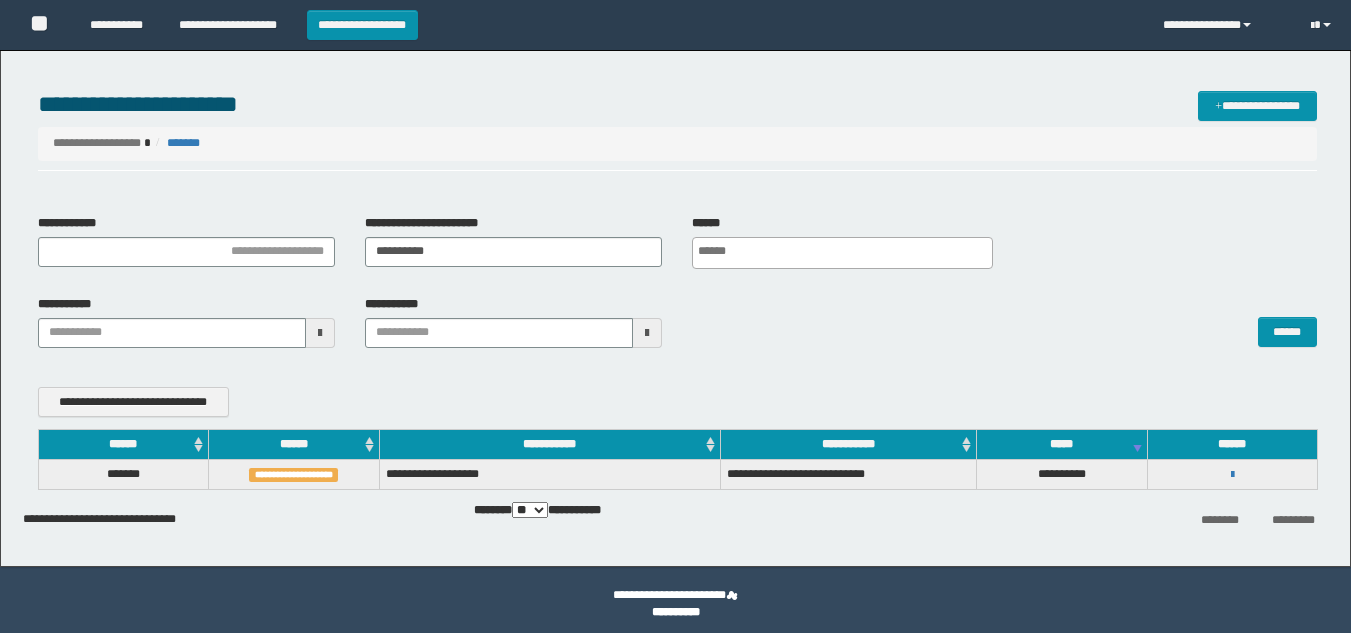 scroll, scrollTop: 0, scrollLeft: 0, axis: both 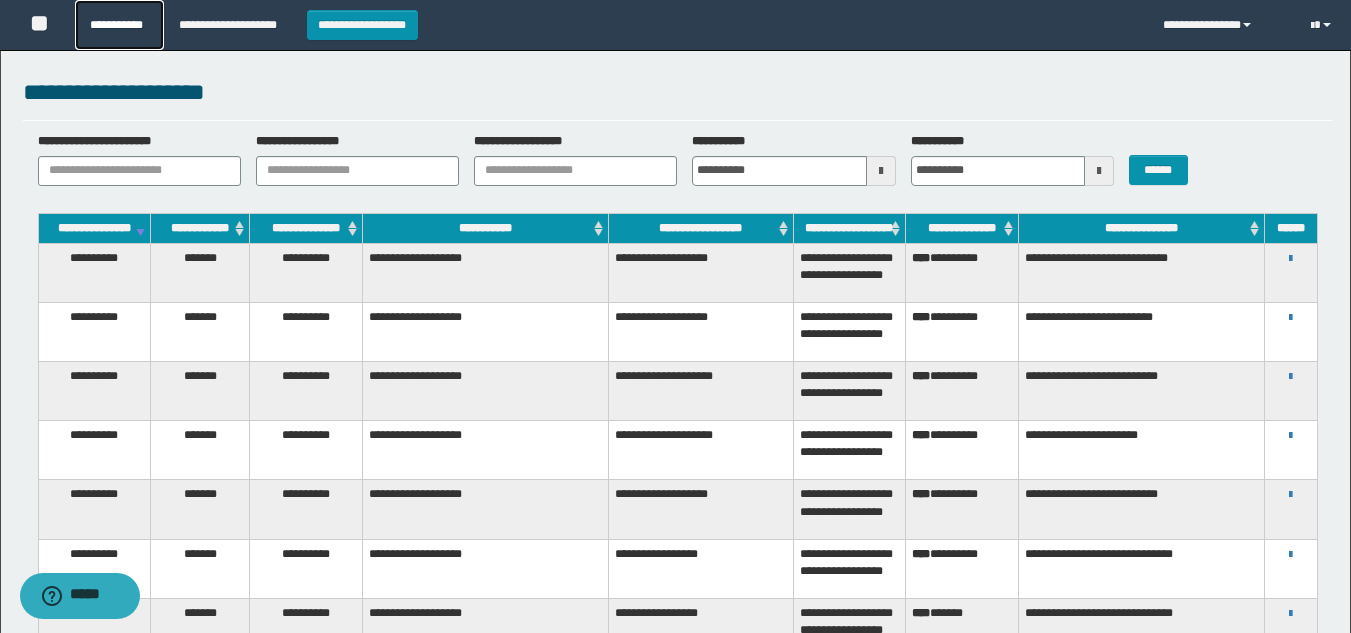 click on "**********" at bounding box center [119, 25] 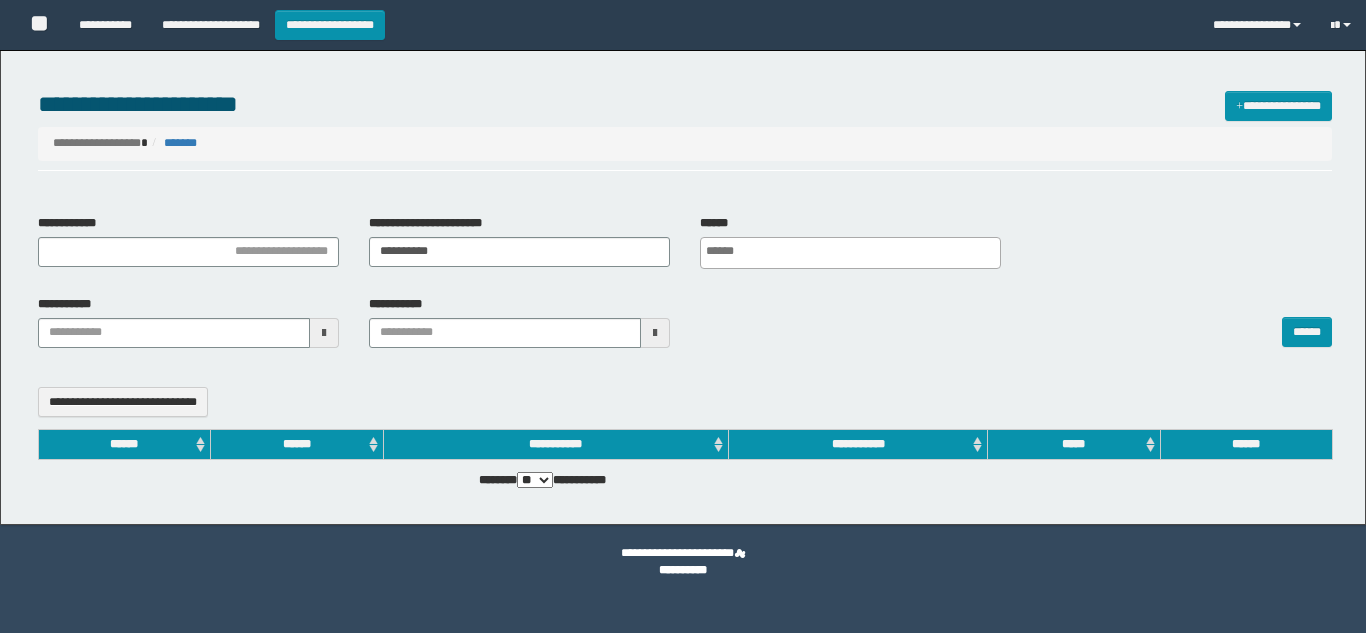 select 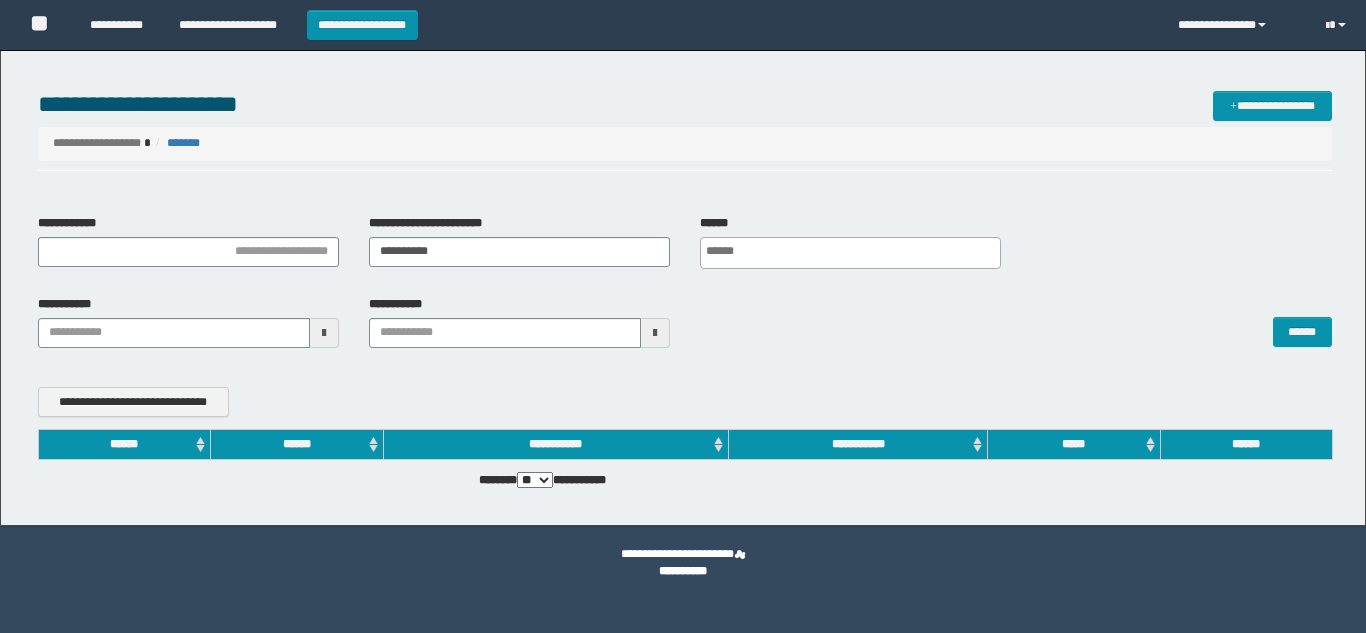 scroll, scrollTop: 0, scrollLeft: 0, axis: both 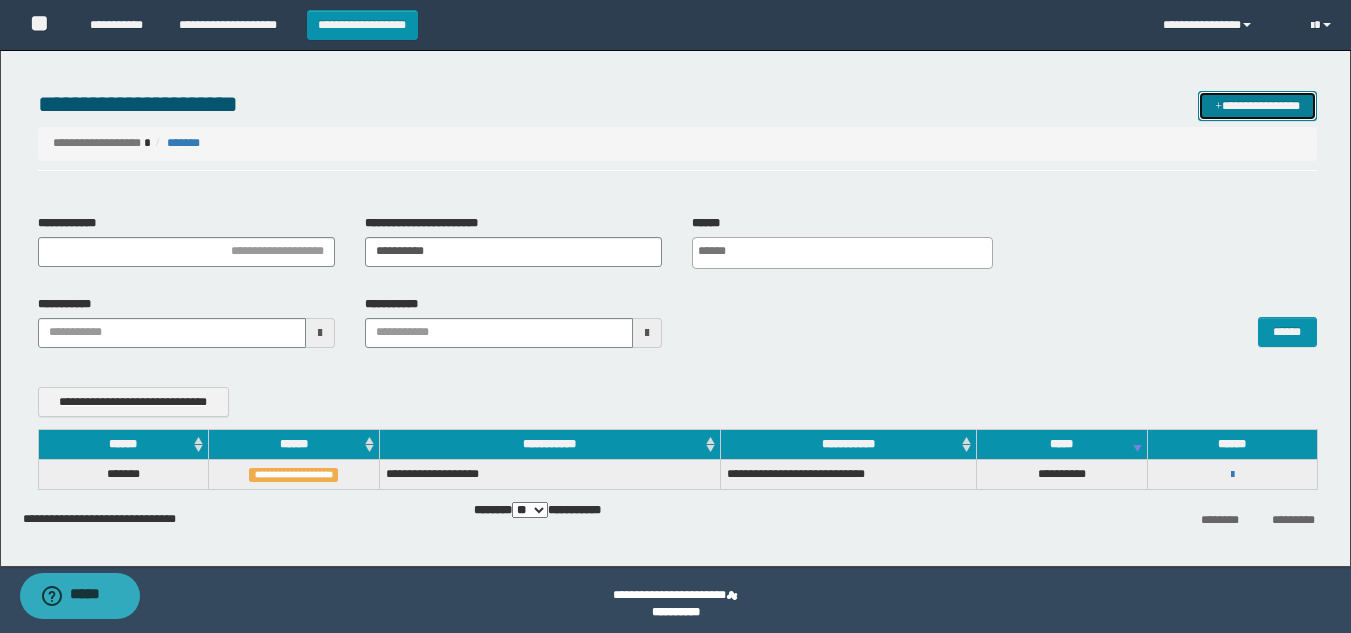 click on "**********" at bounding box center [1257, 106] 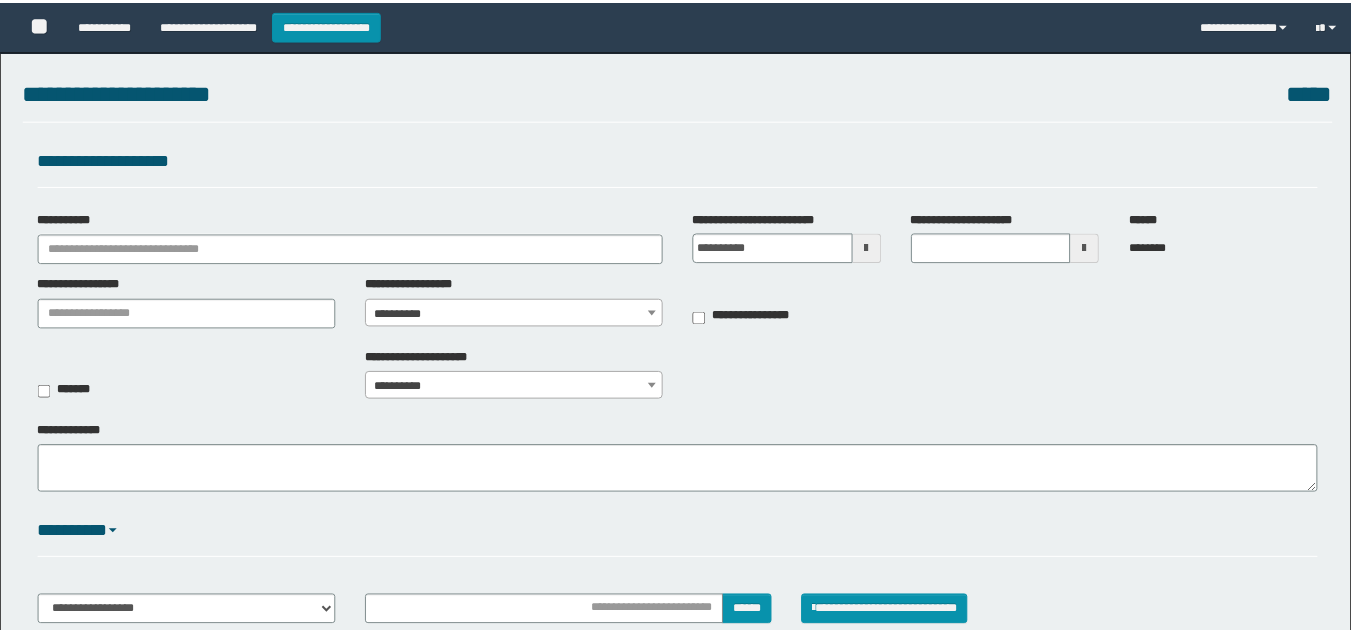 scroll, scrollTop: 0, scrollLeft: 0, axis: both 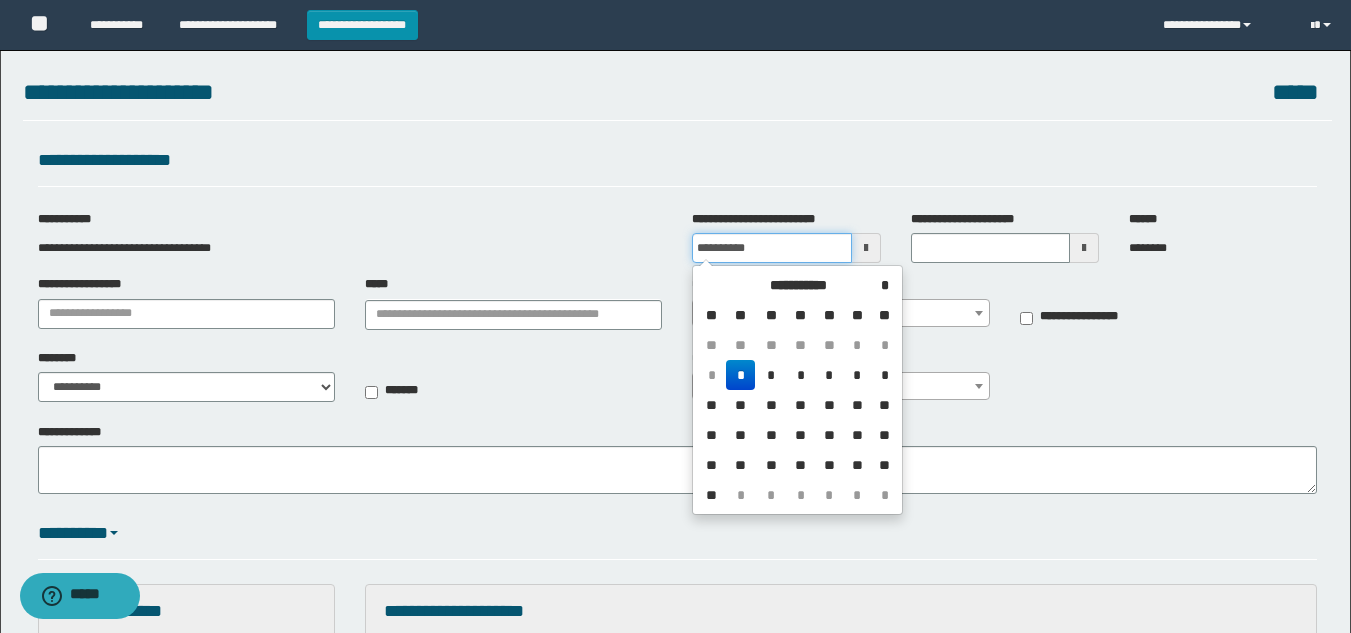 click on "**********" at bounding box center [771, 248] 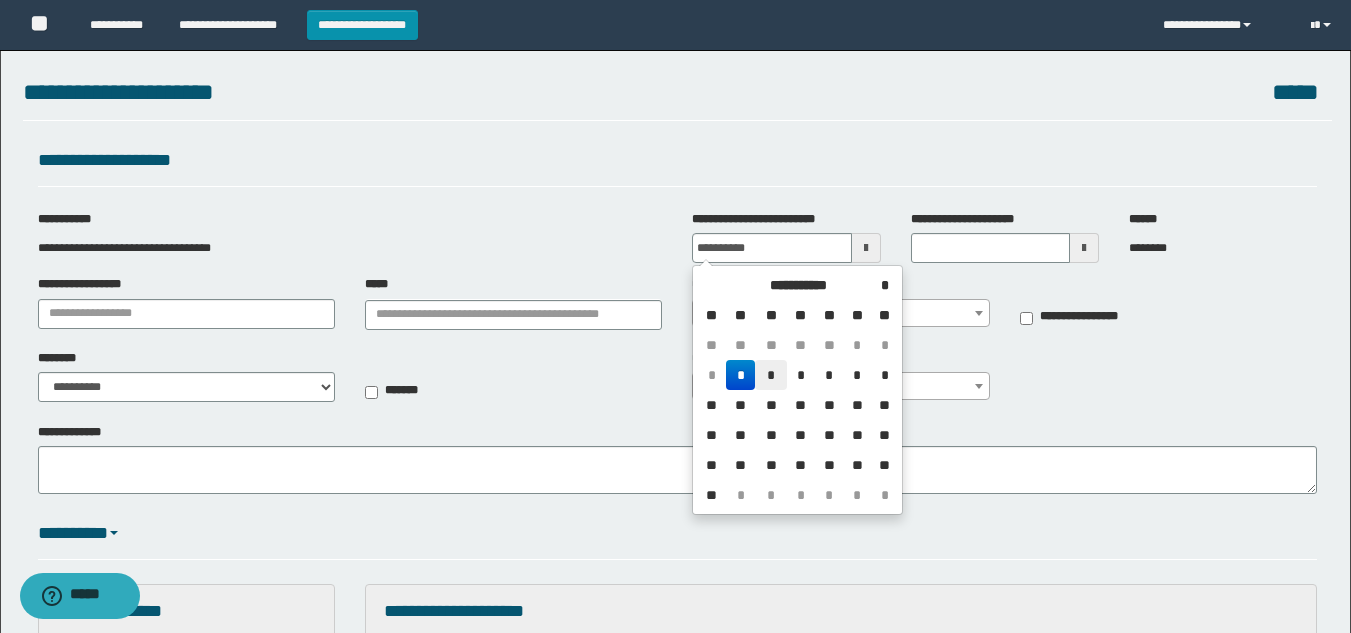 click on "*" at bounding box center [771, 375] 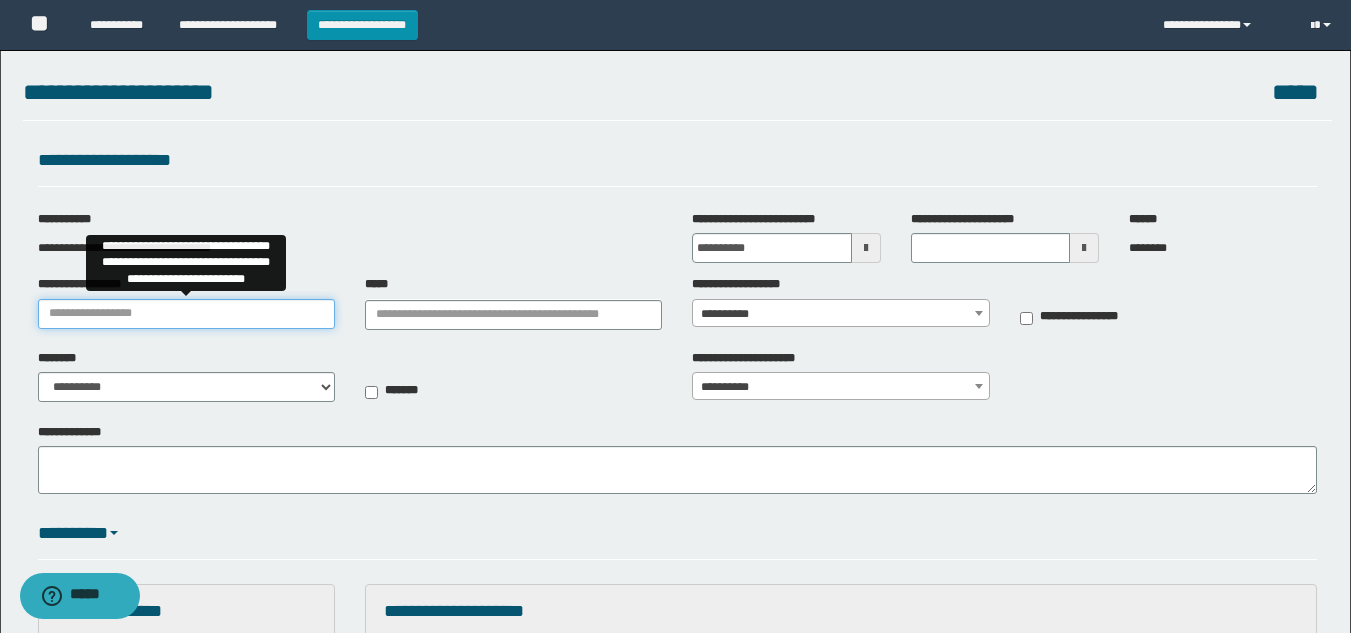 click on "**********" at bounding box center (186, 314) 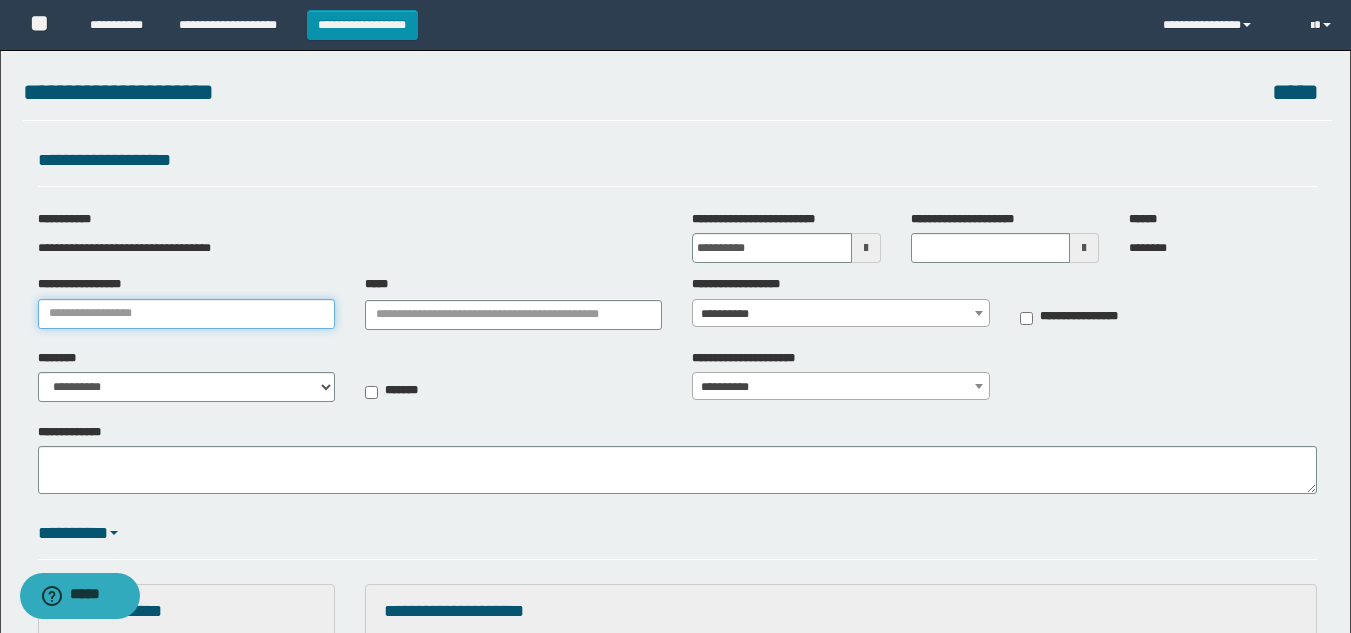 type on "**********" 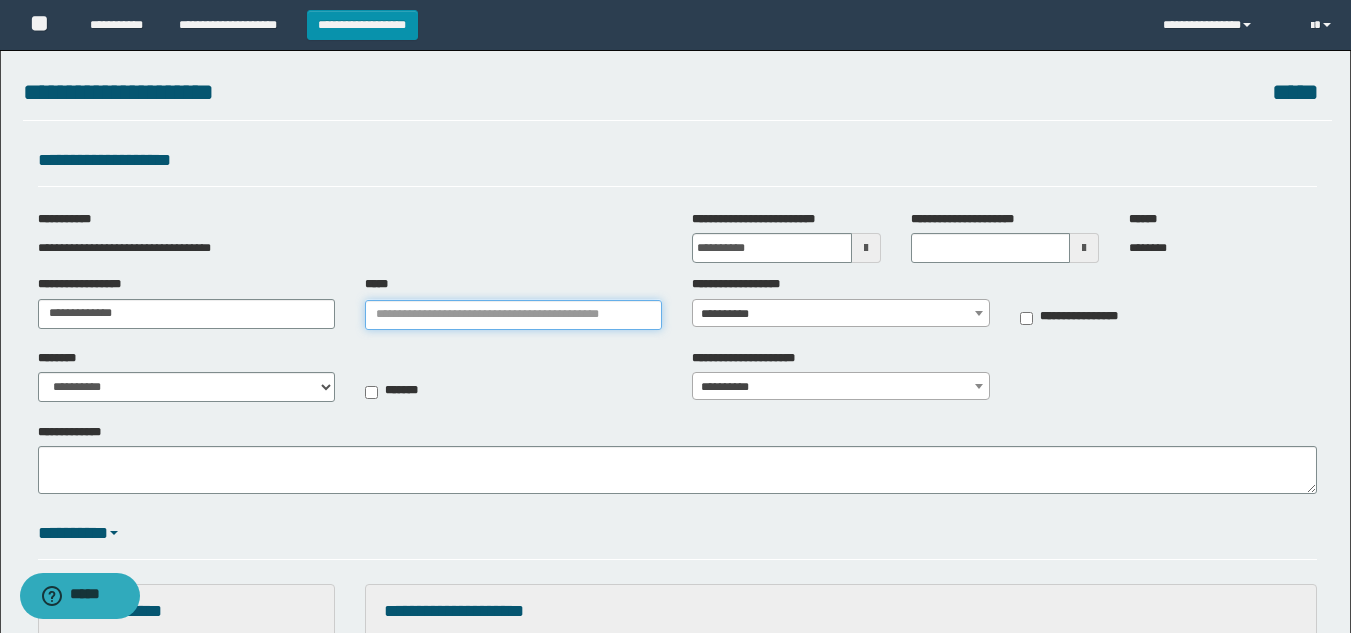 click on "*****" at bounding box center (513, 315) 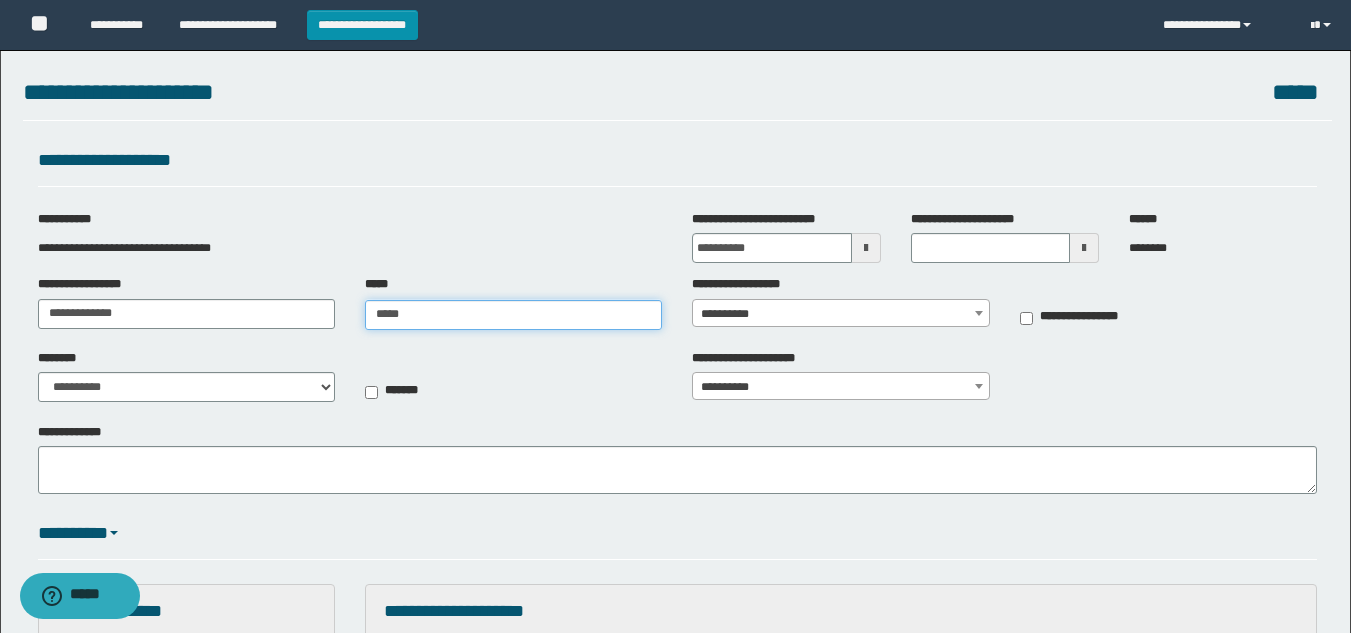 type on "******" 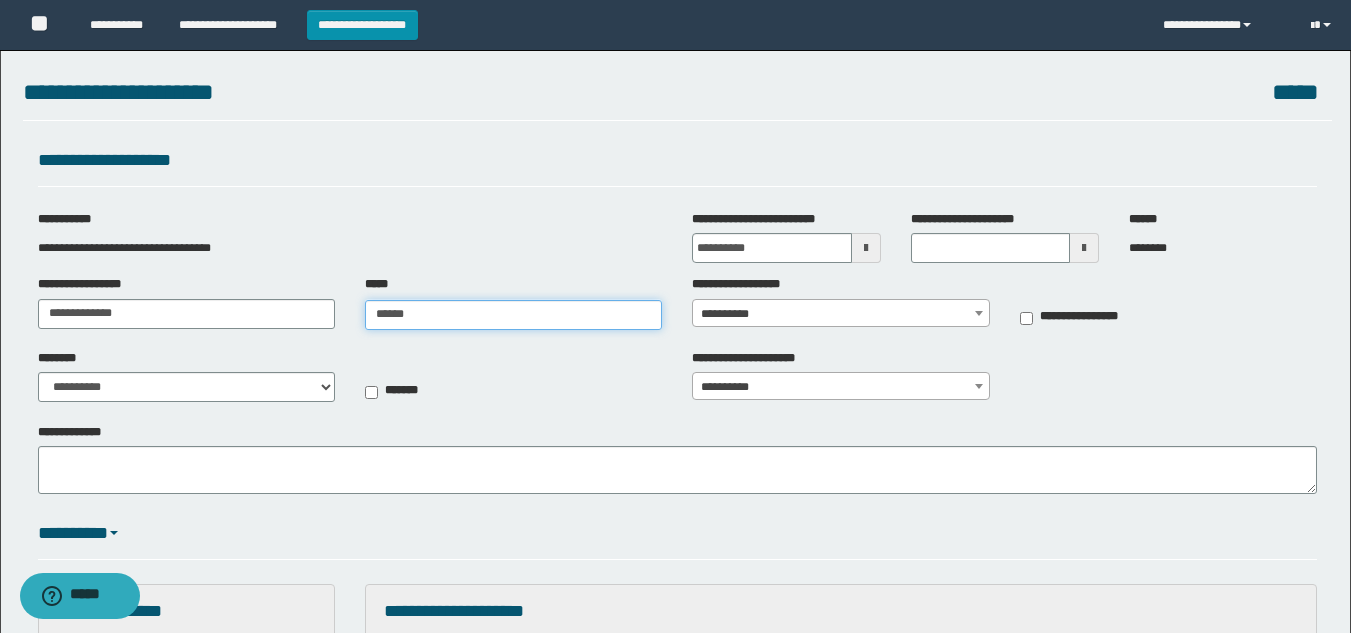 type on "******" 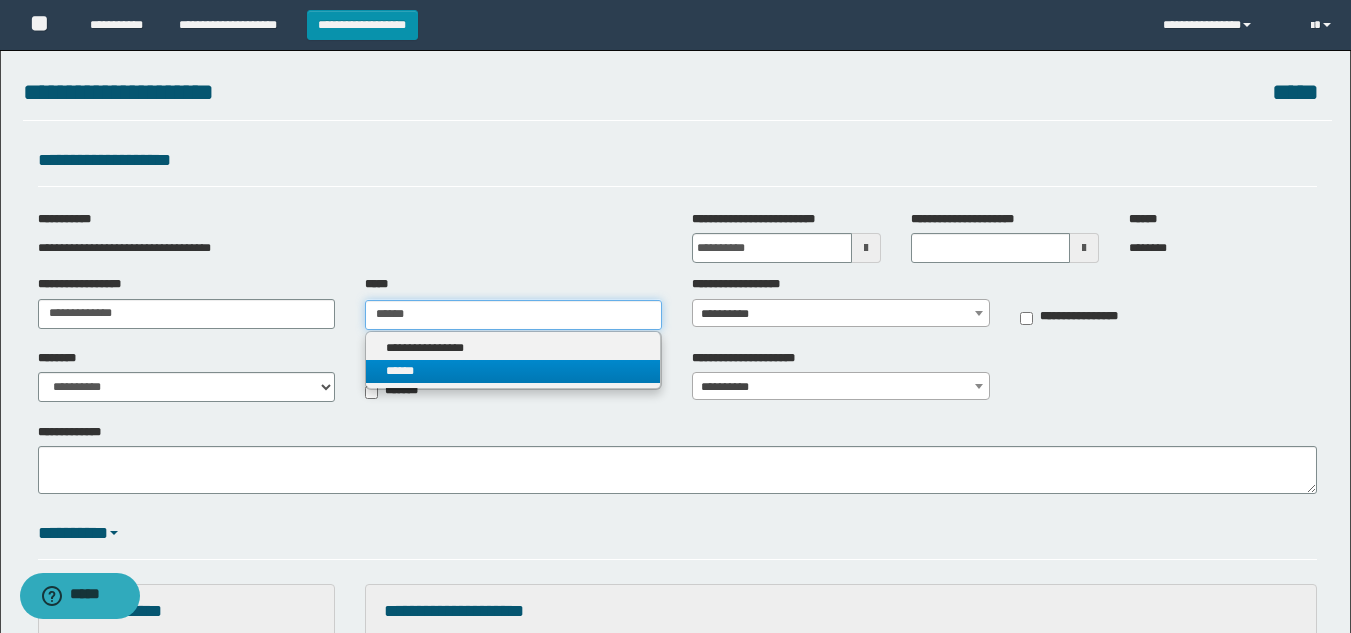 type on "******" 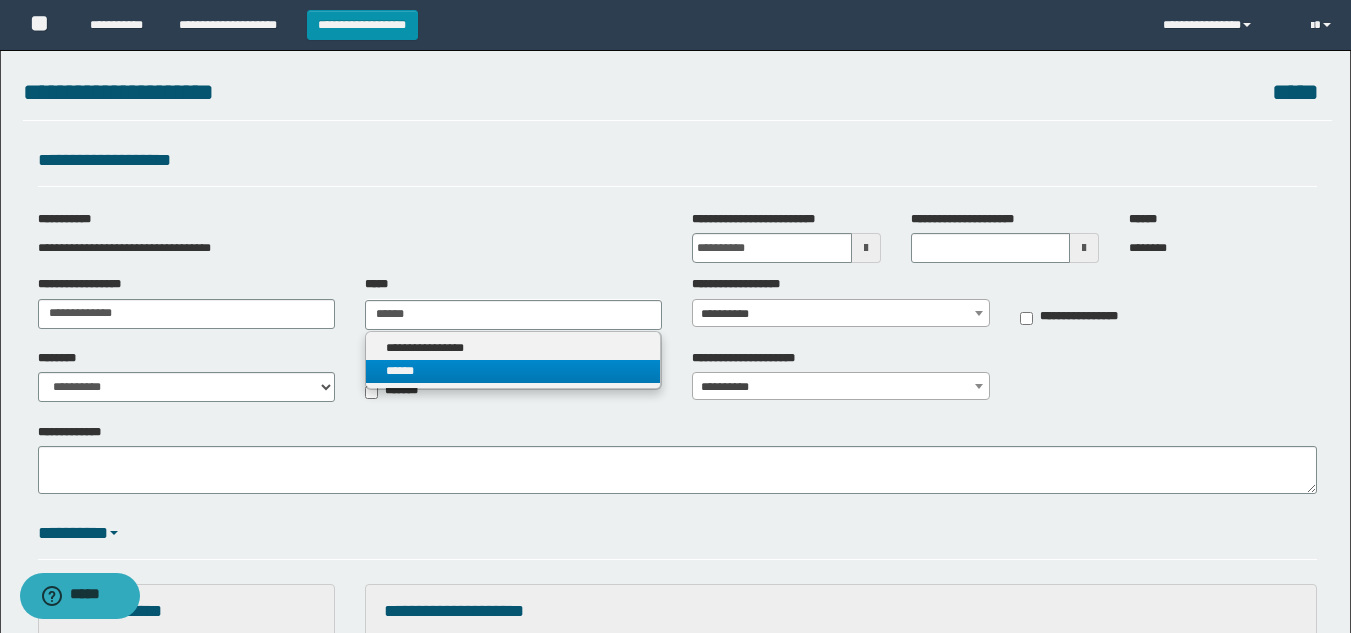 type 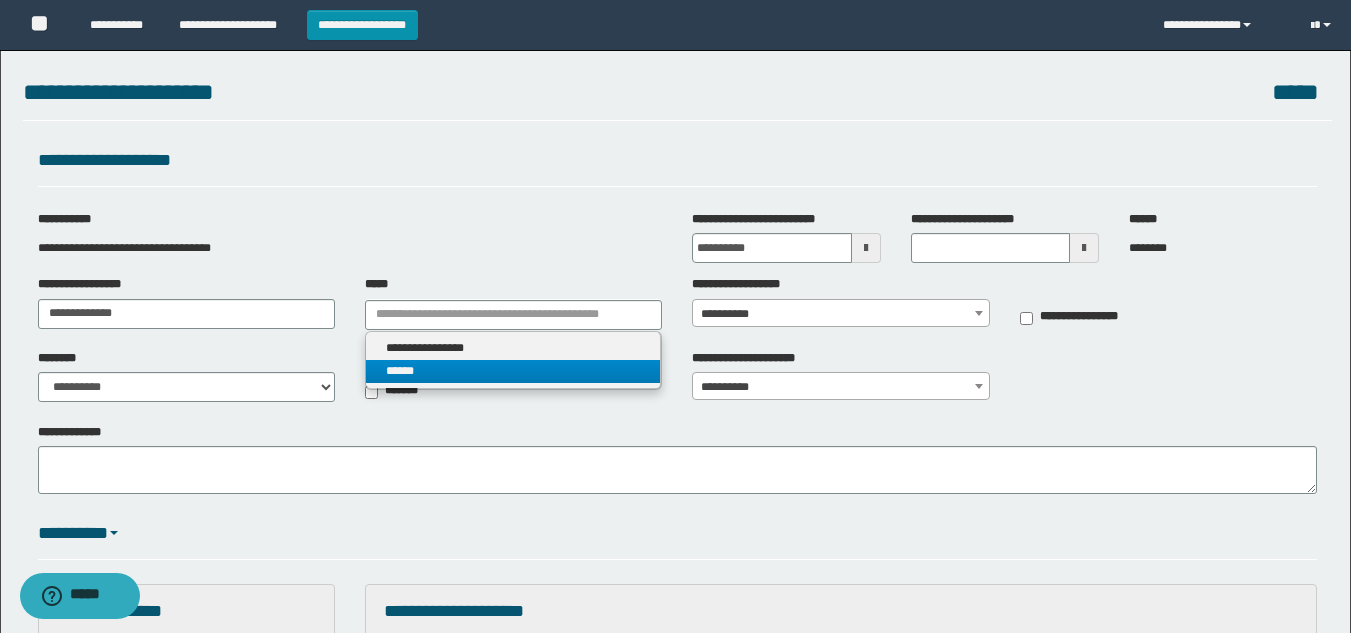 click on "******" at bounding box center (513, 371) 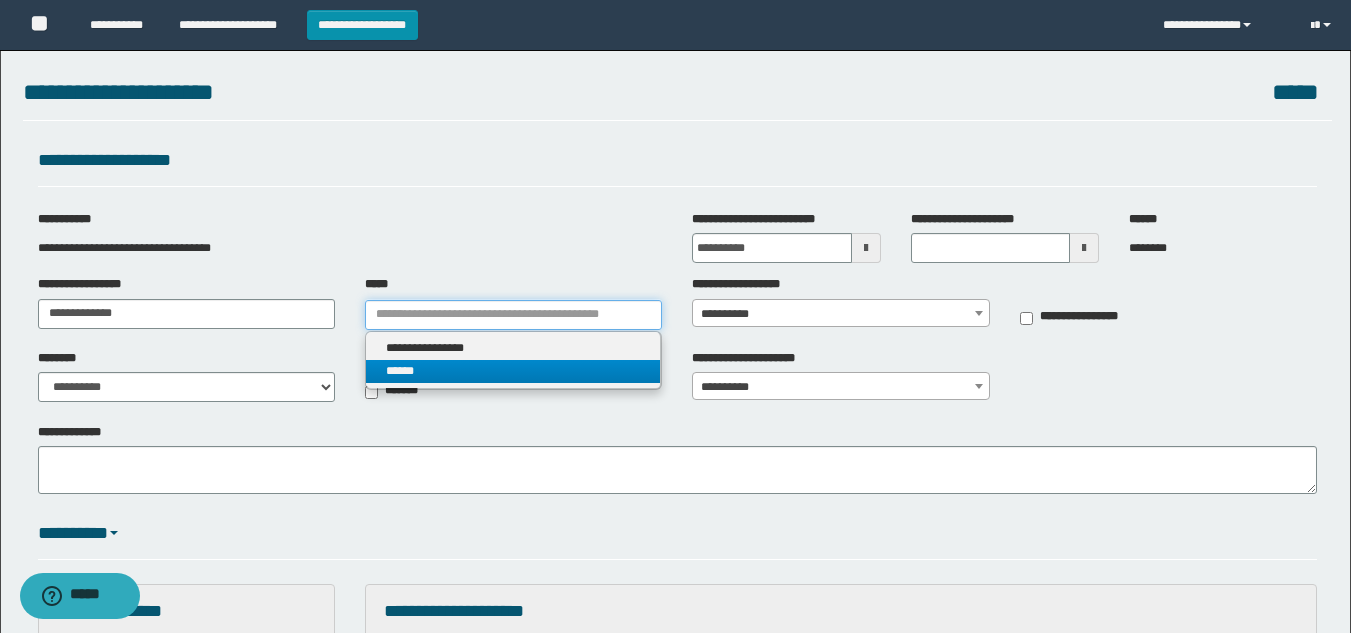 type 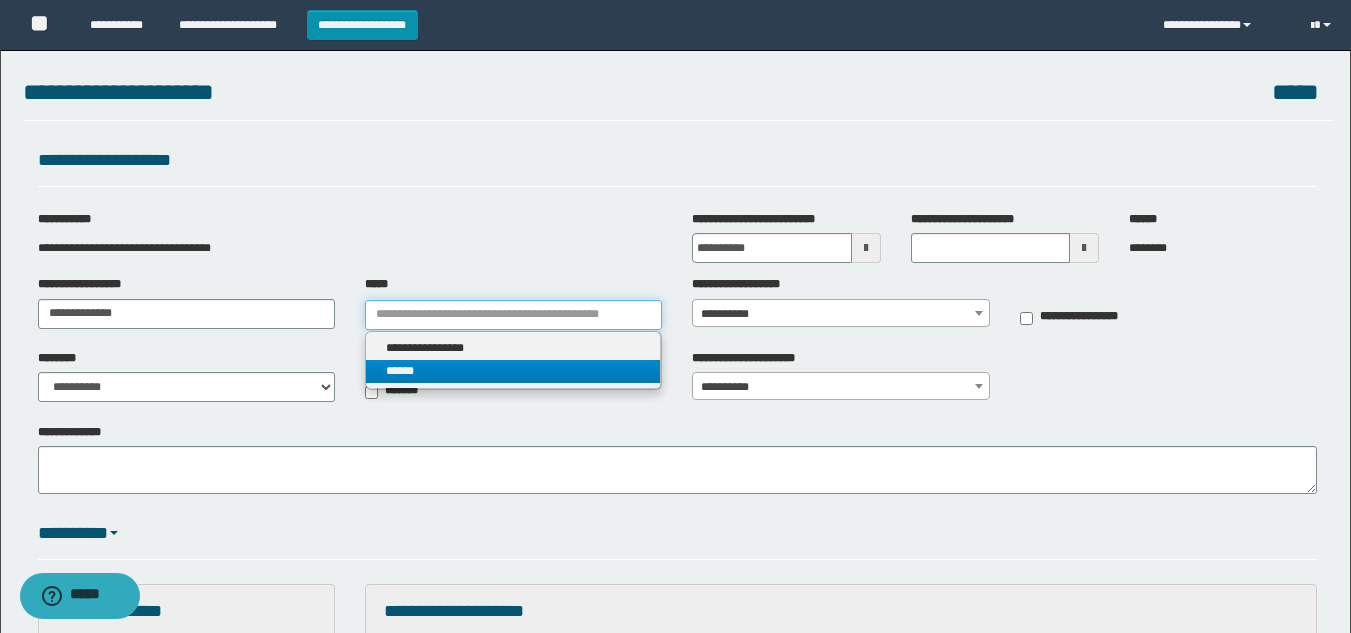 type on "******" 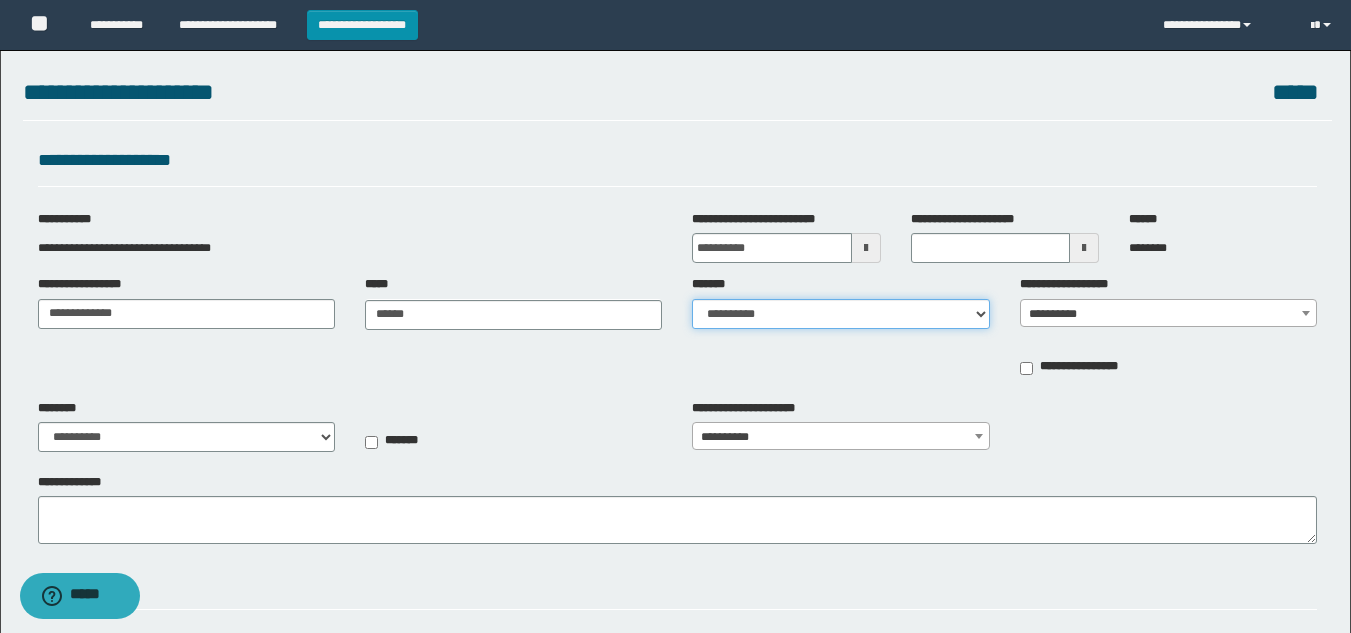 click on "**********" at bounding box center (840, 314) 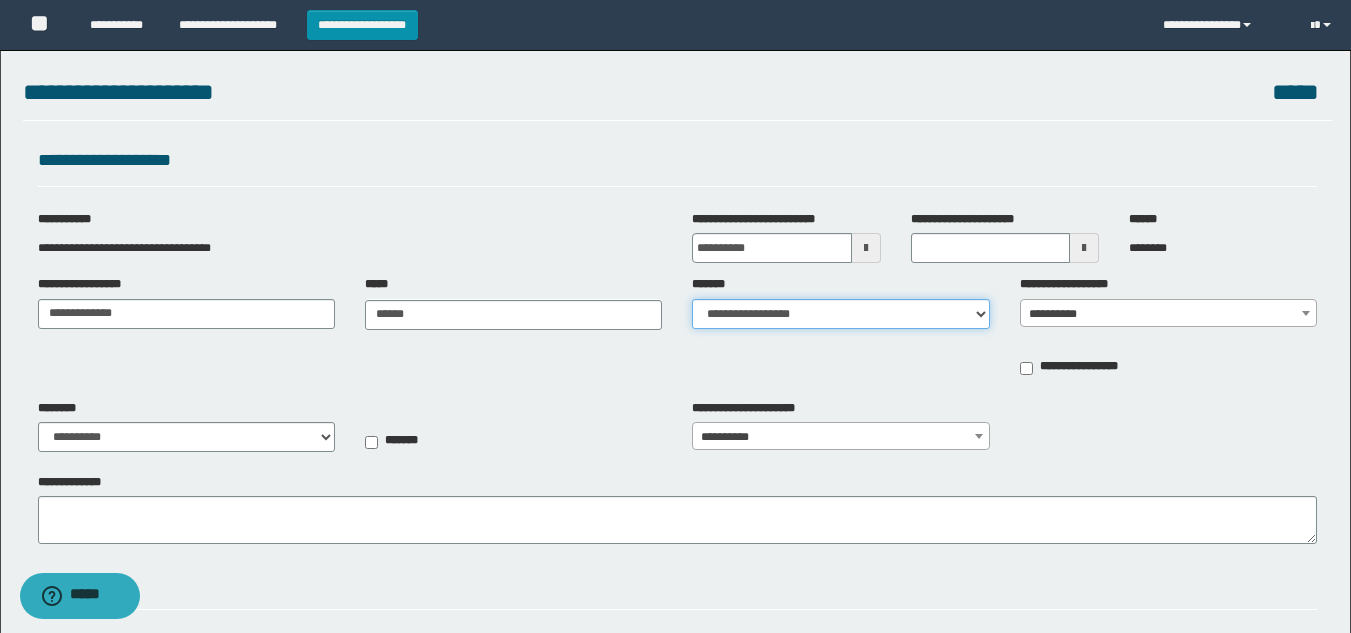 click on "**********" at bounding box center (840, 314) 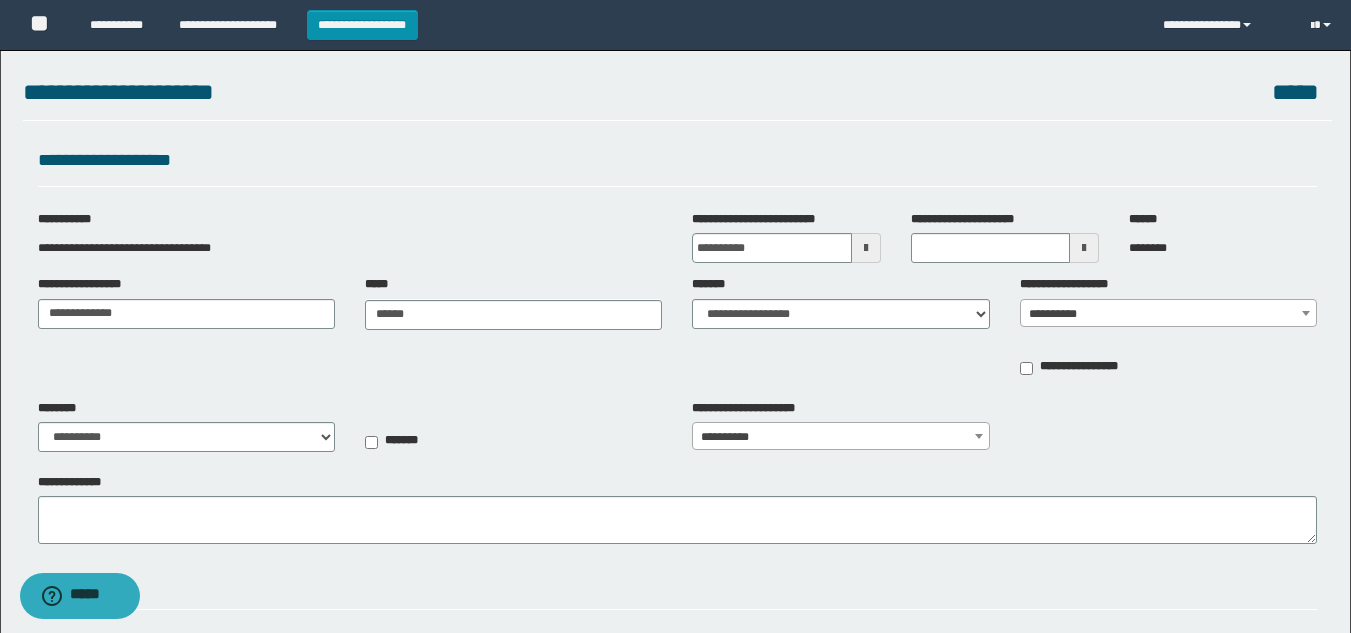click on "**********" at bounding box center (1168, 314) 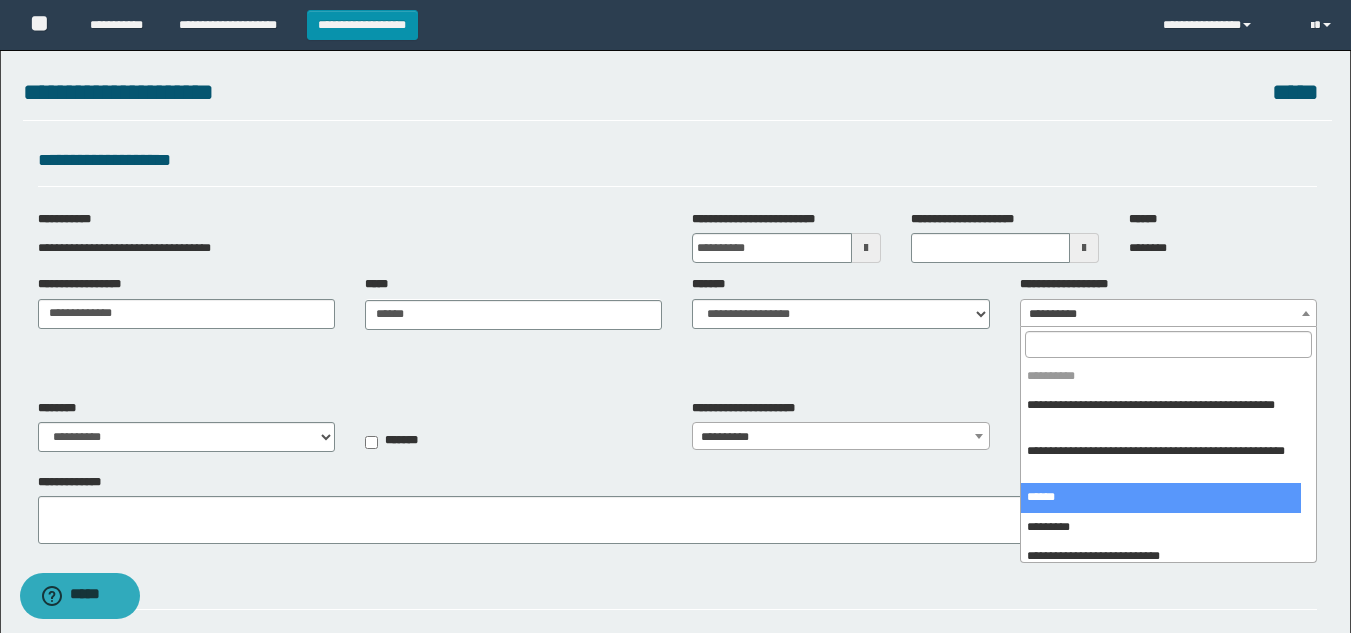 select on "***" 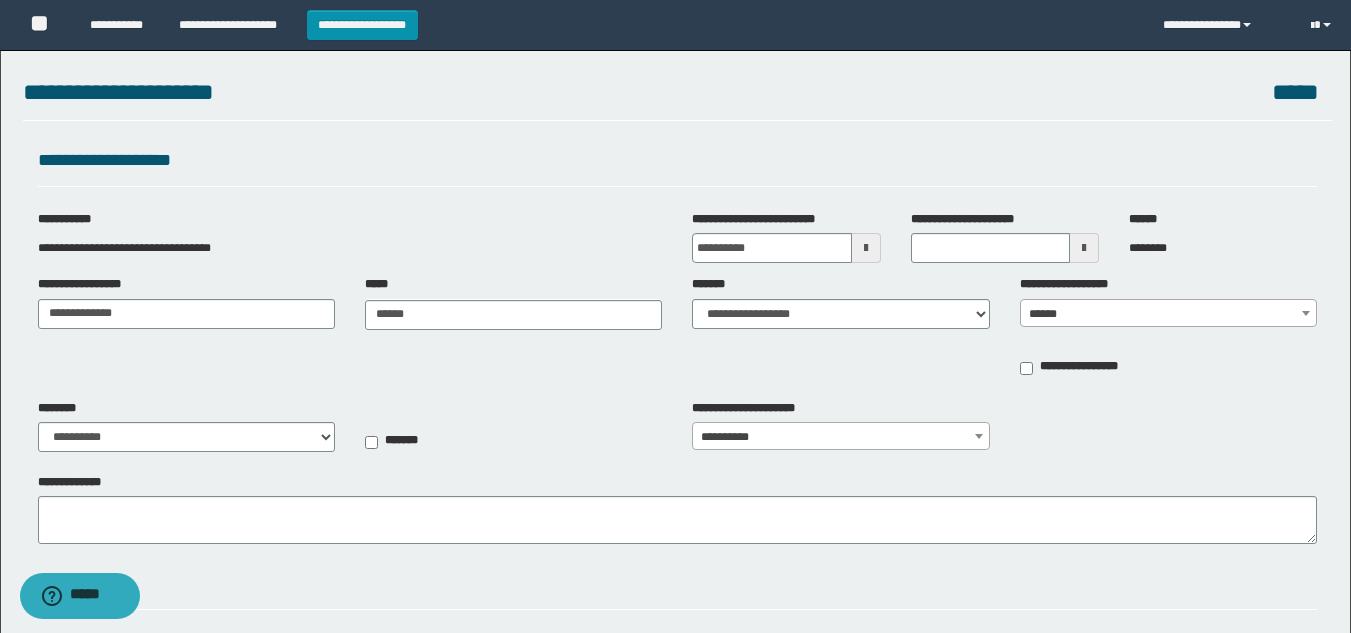 type on "**********" 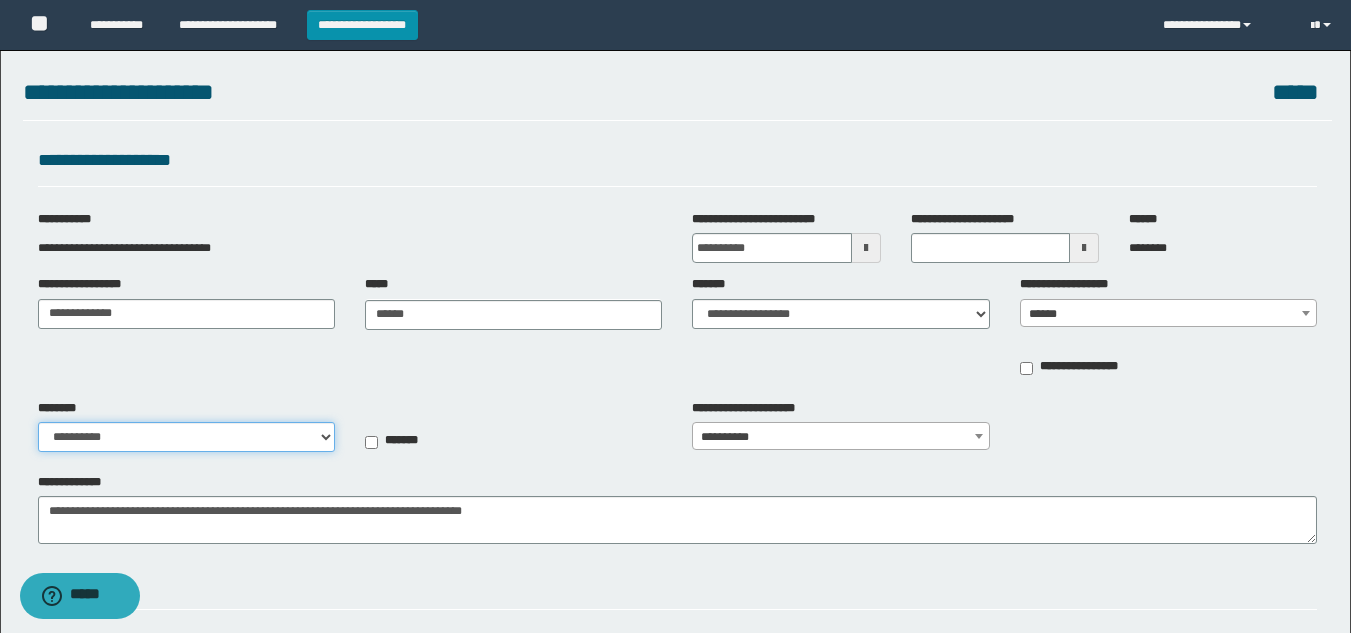 click on "**********" at bounding box center (186, 437) 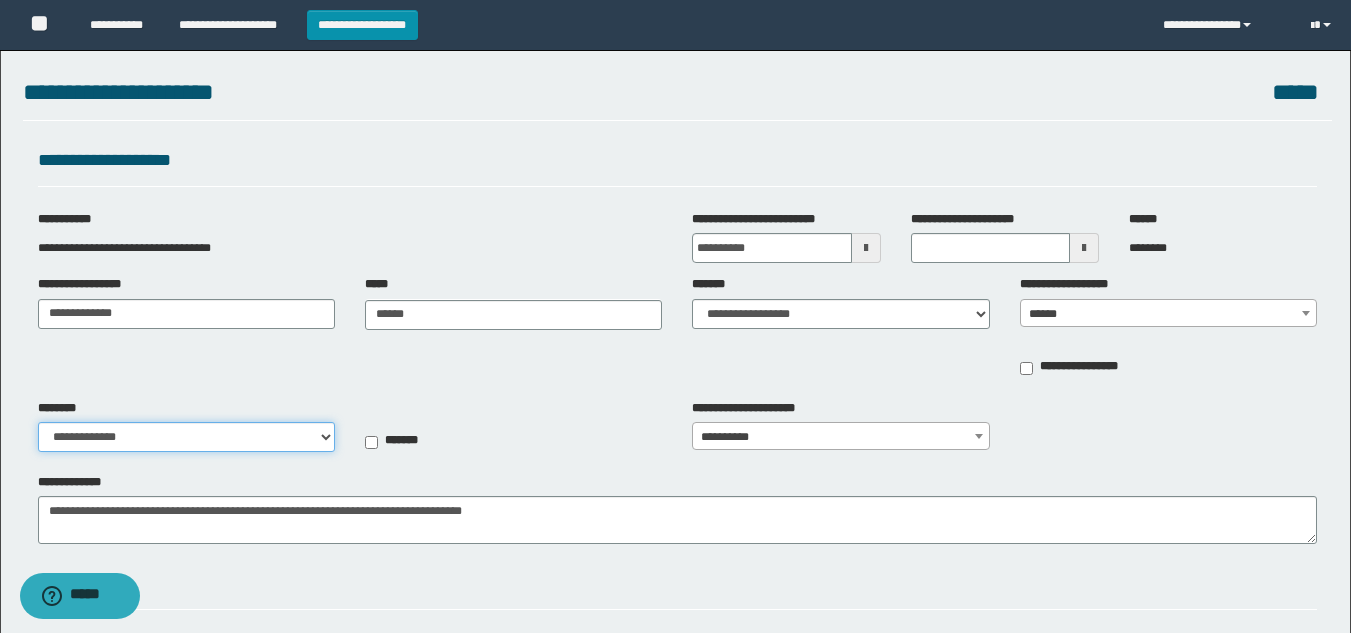 click on "**********" at bounding box center [186, 437] 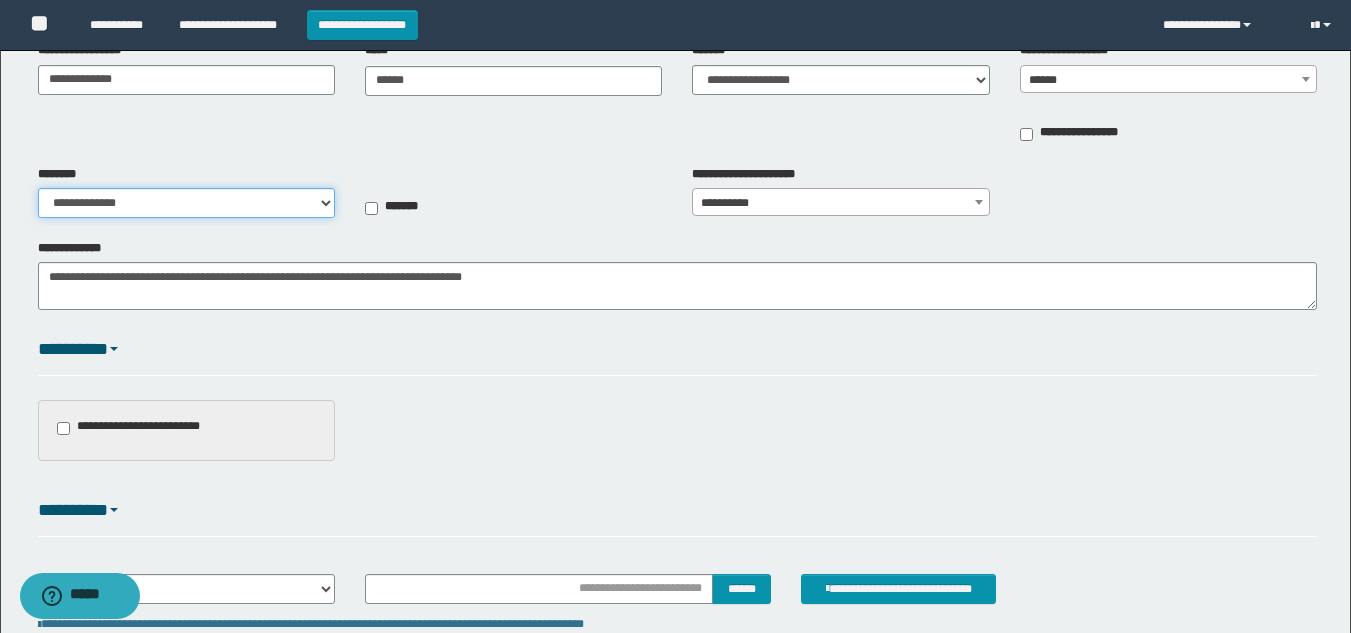 scroll, scrollTop: 300, scrollLeft: 0, axis: vertical 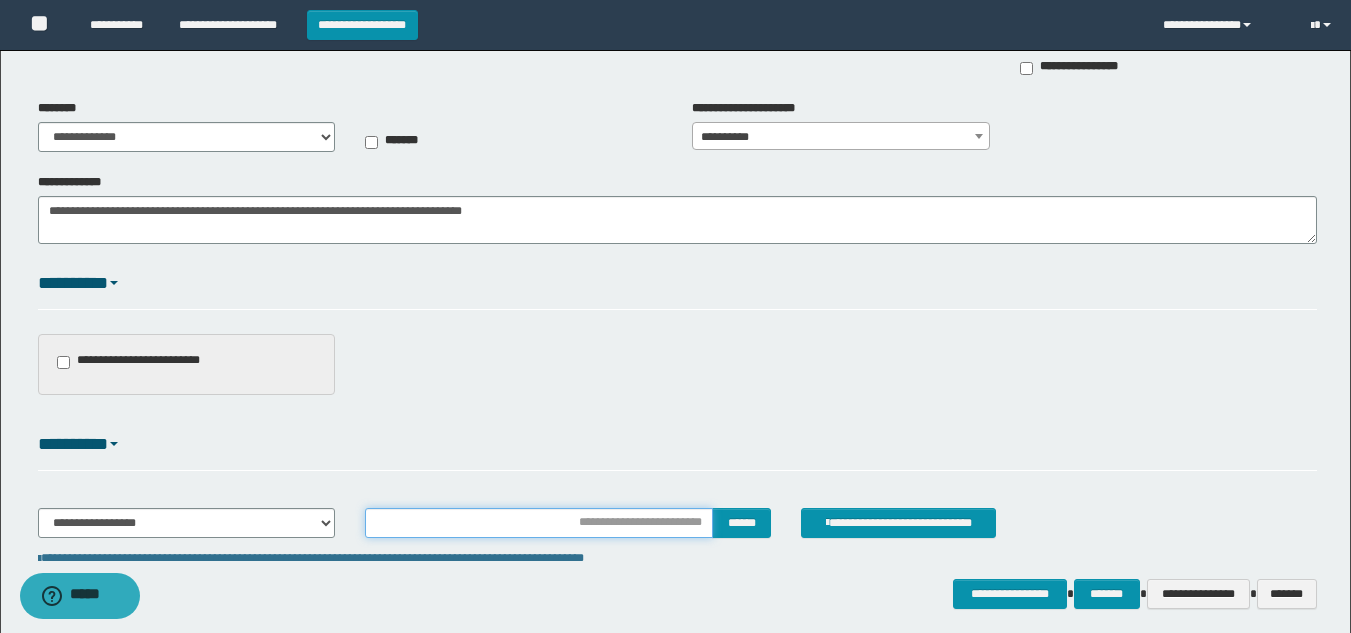 click at bounding box center [539, 523] 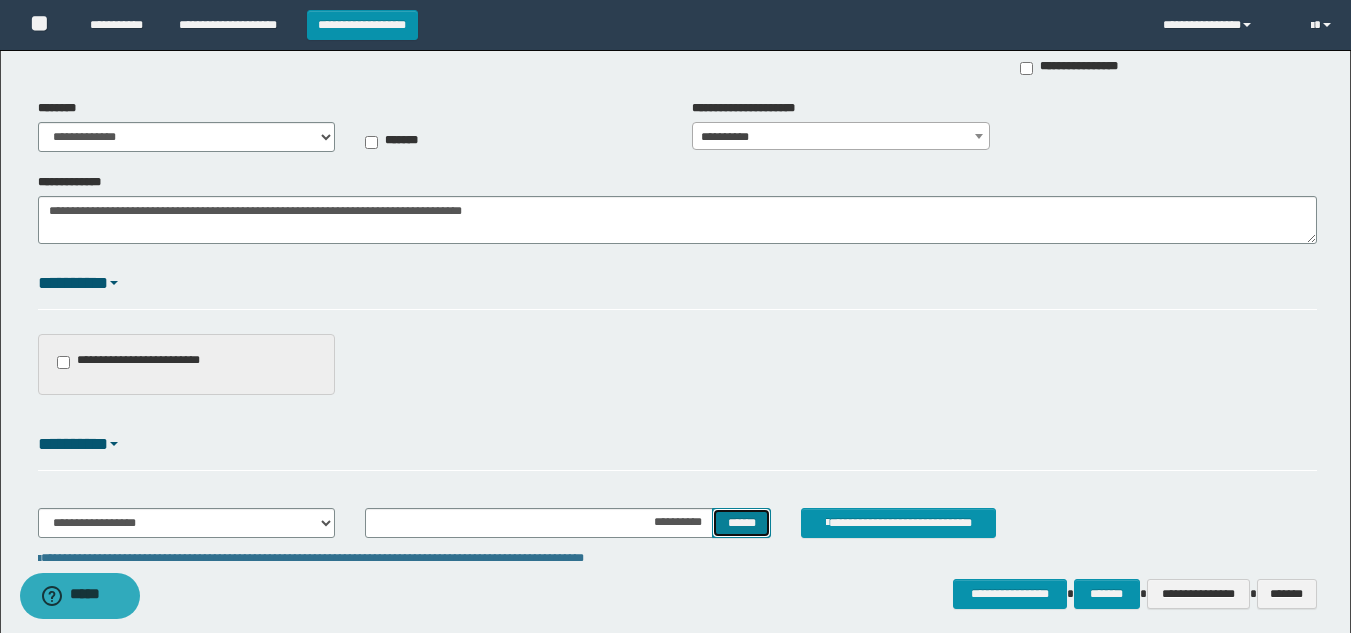 click on "******" at bounding box center (741, 523) 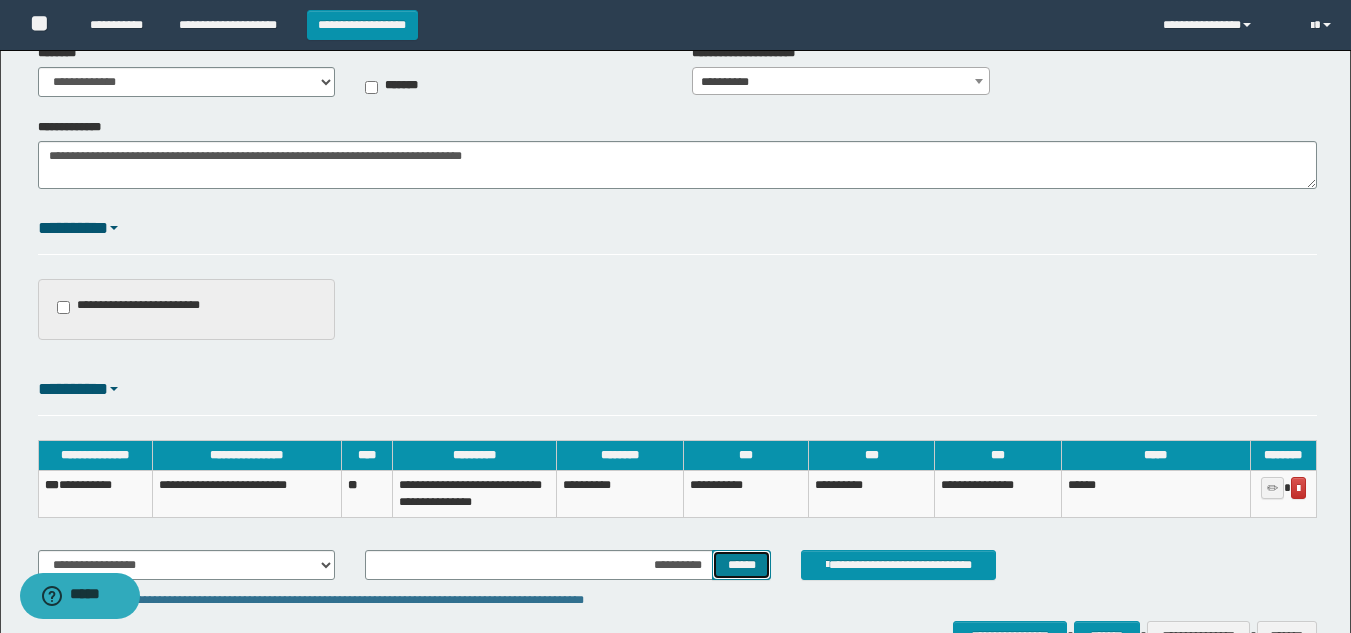 scroll, scrollTop: 400, scrollLeft: 0, axis: vertical 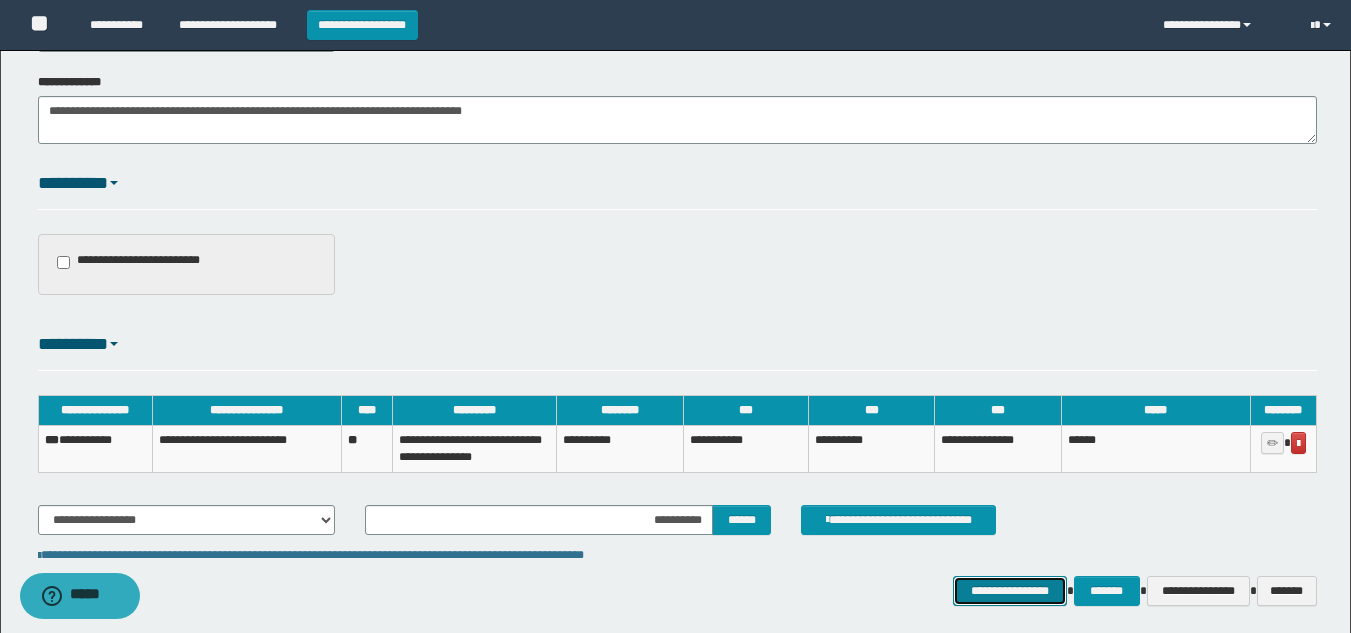 click on "**********" at bounding box center [1009, 591] 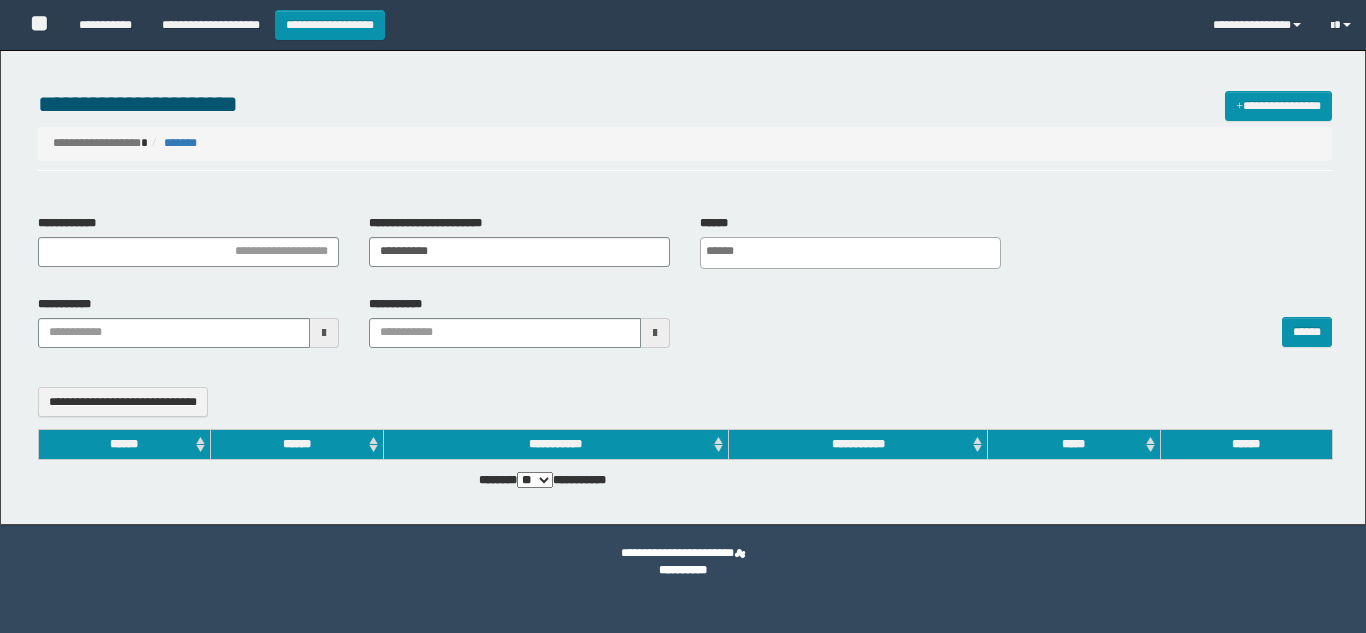 select 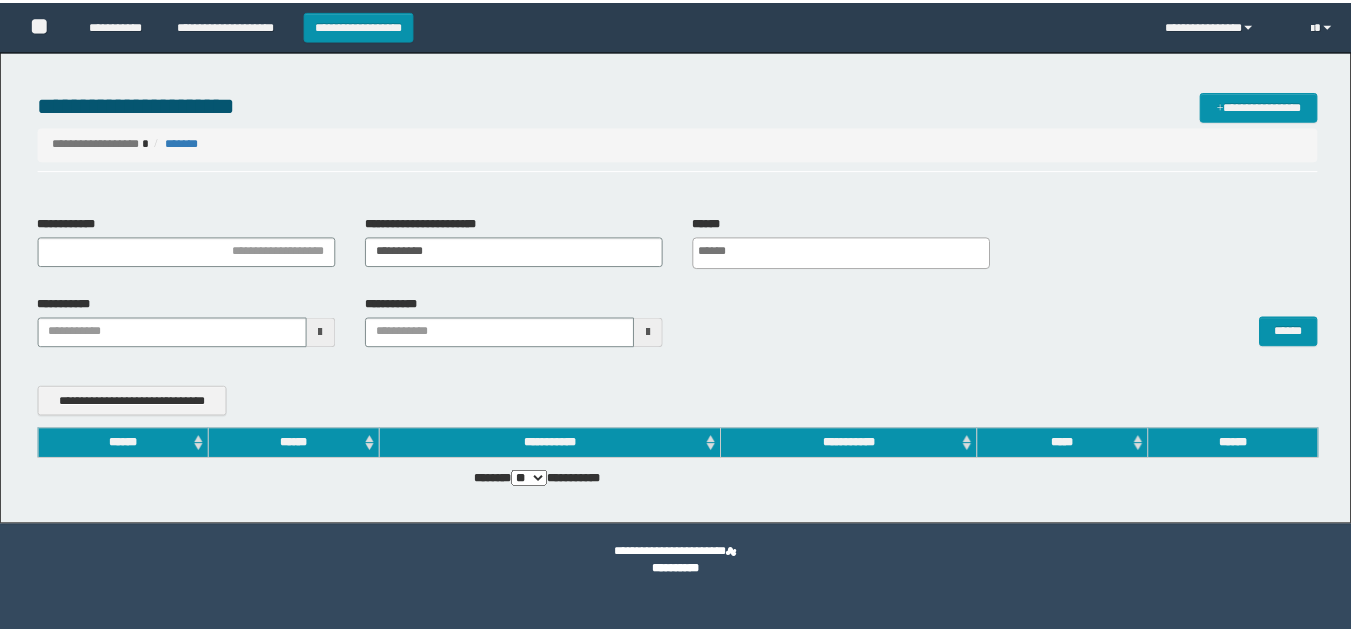 scroll, scrollTop: 0, scrollLeft: 0, axis: both 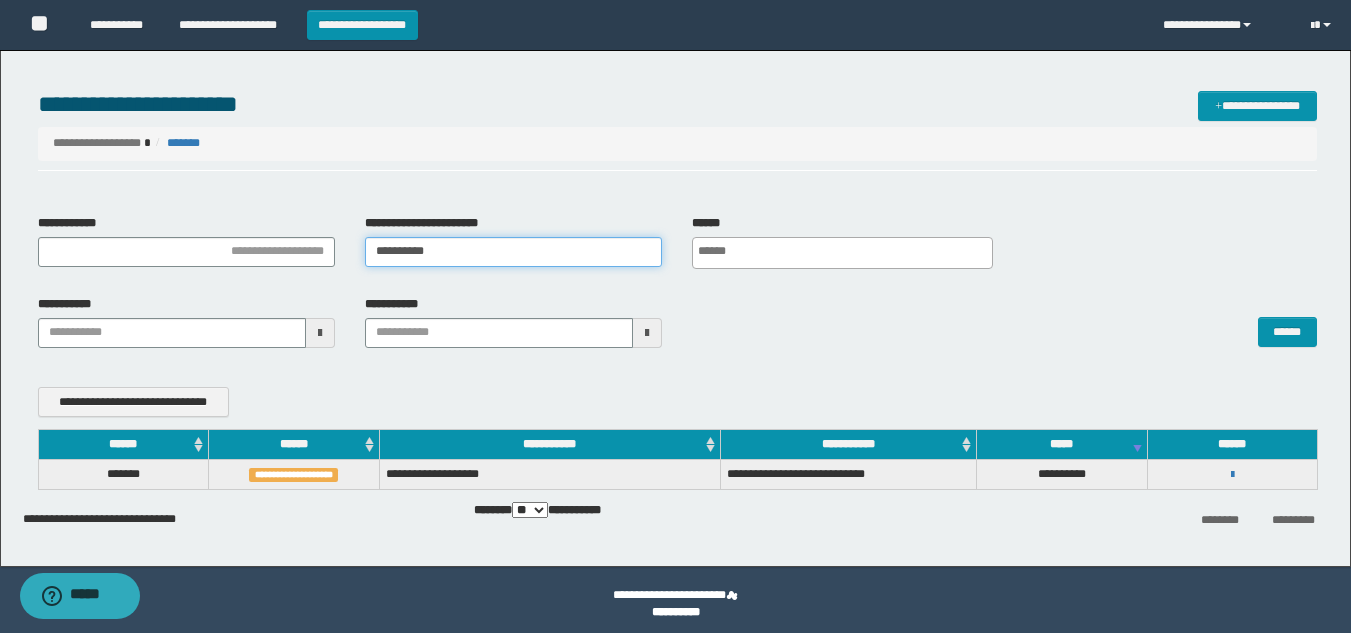 drag, startPoint x: 472, startPoint y: 246, endPoint x: 26, endPoint y: 258, distance: 446.1614 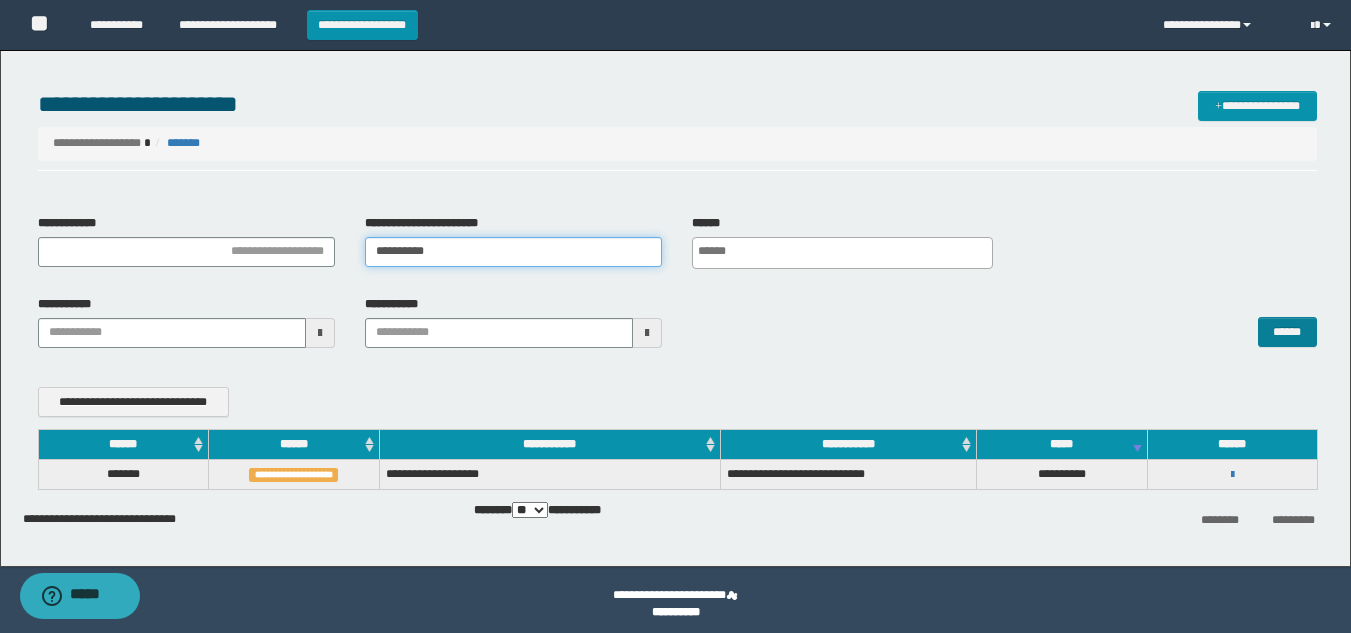 type on "**********" 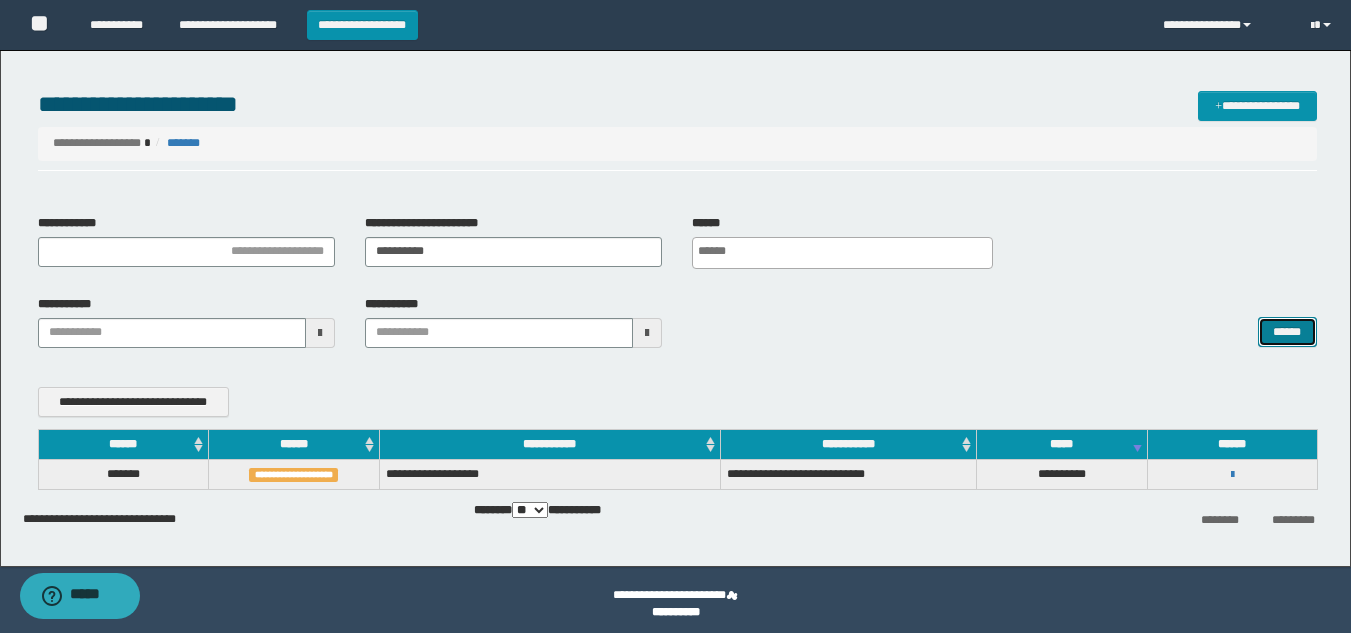 click on "******" at bounding box center [1287, 332] 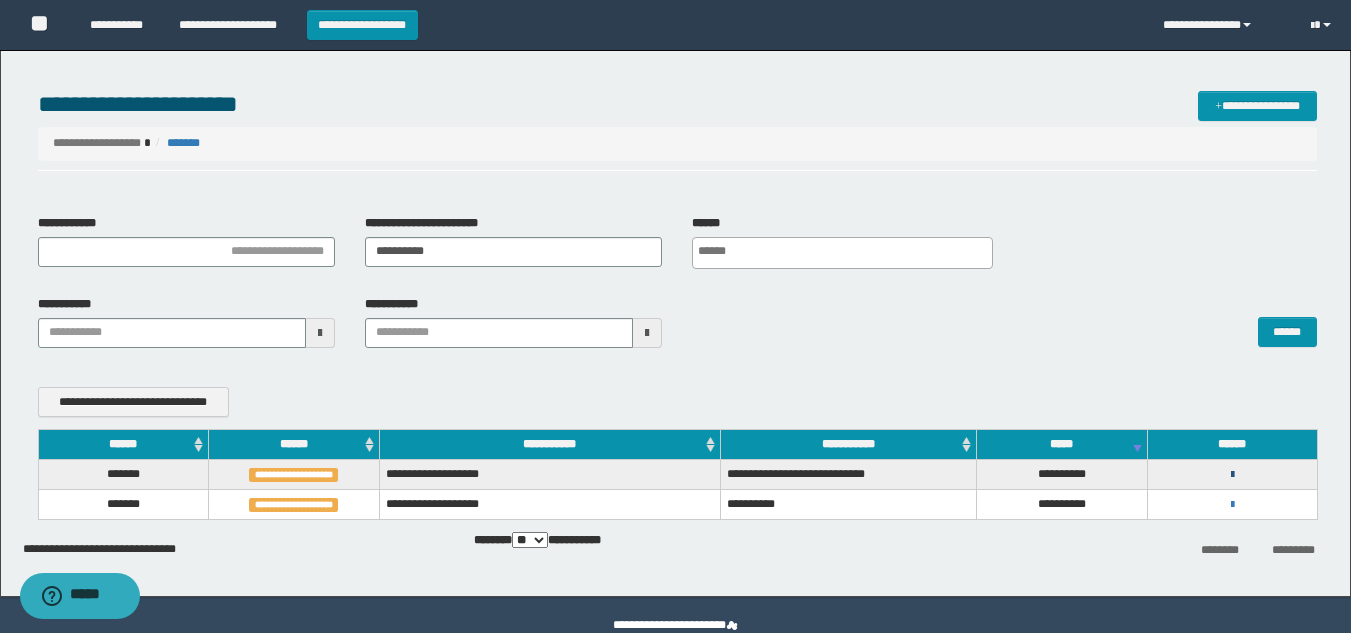 click at bounding box center (1232, 475) 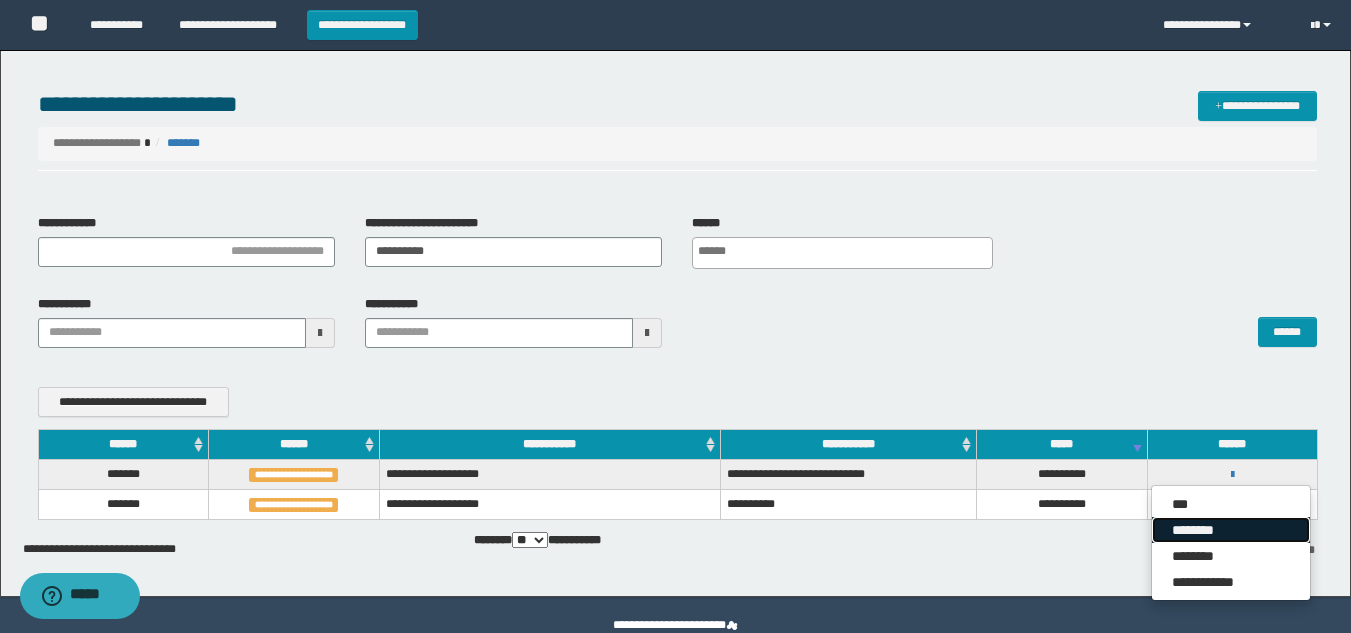 click on "********" at bounding box center (1231, 530) 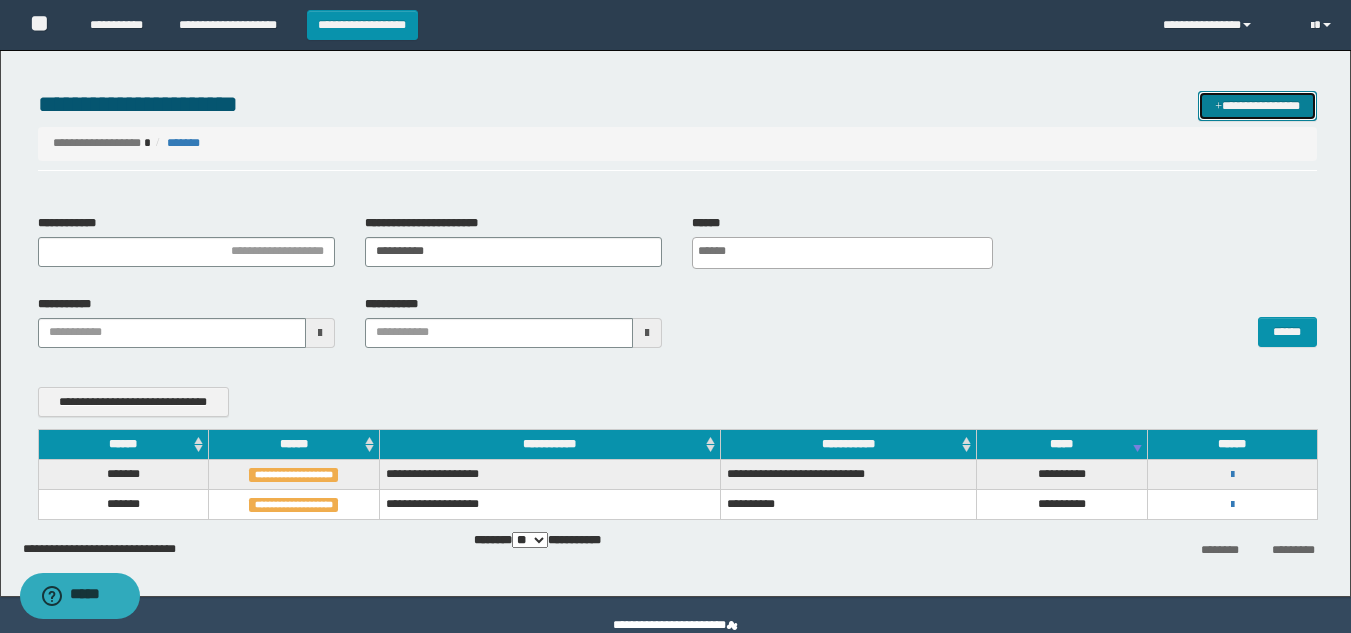 click on "**********" at bounding box center [1257, 106] 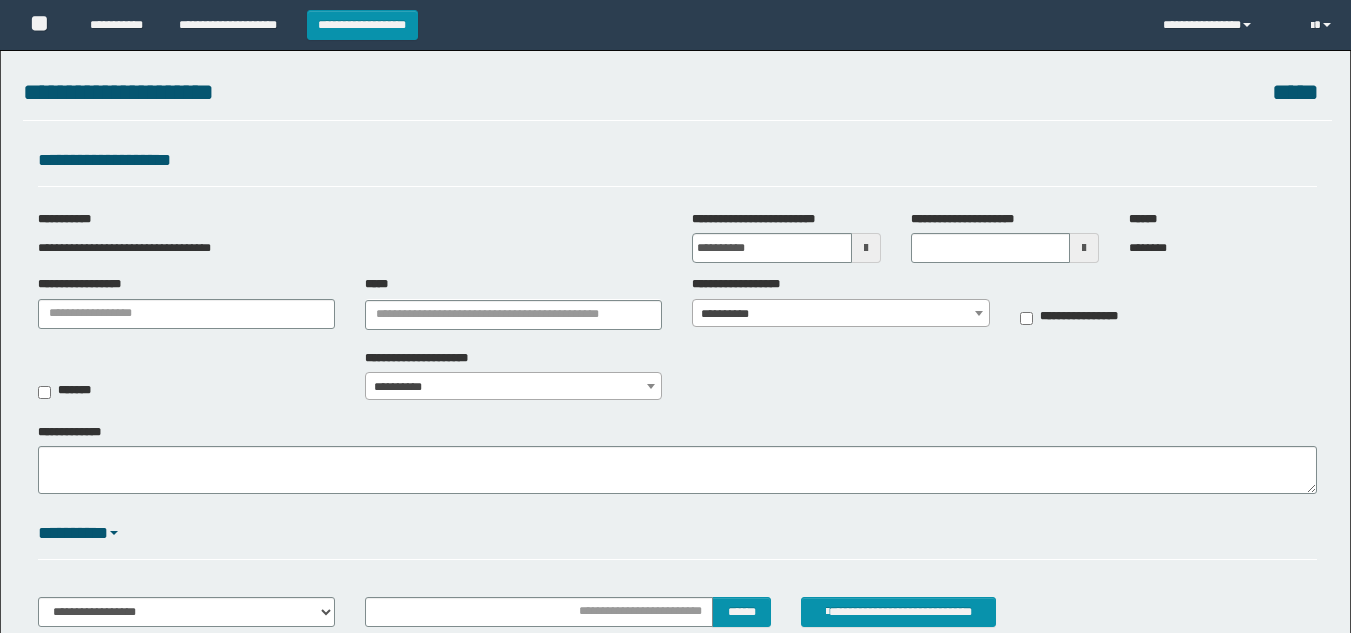 scroll, scrollTop: 0, scrollLeft: 0, axis: both 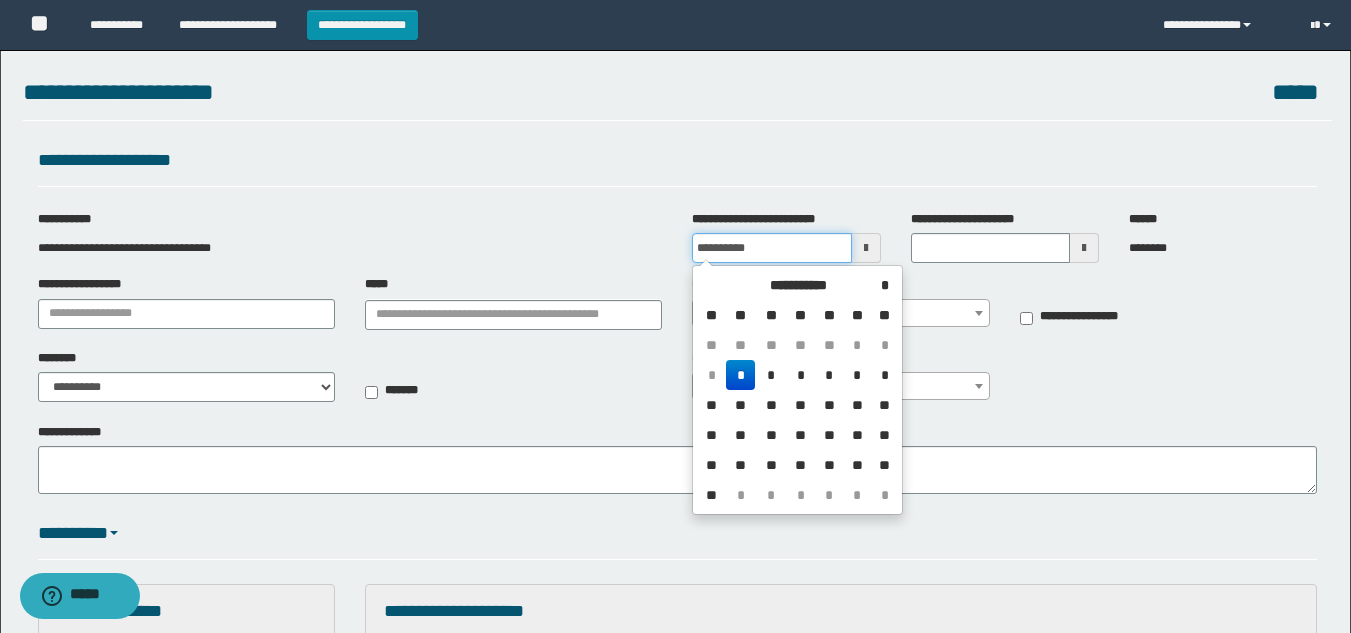 click on "**********" at bounding box center (771, 248) 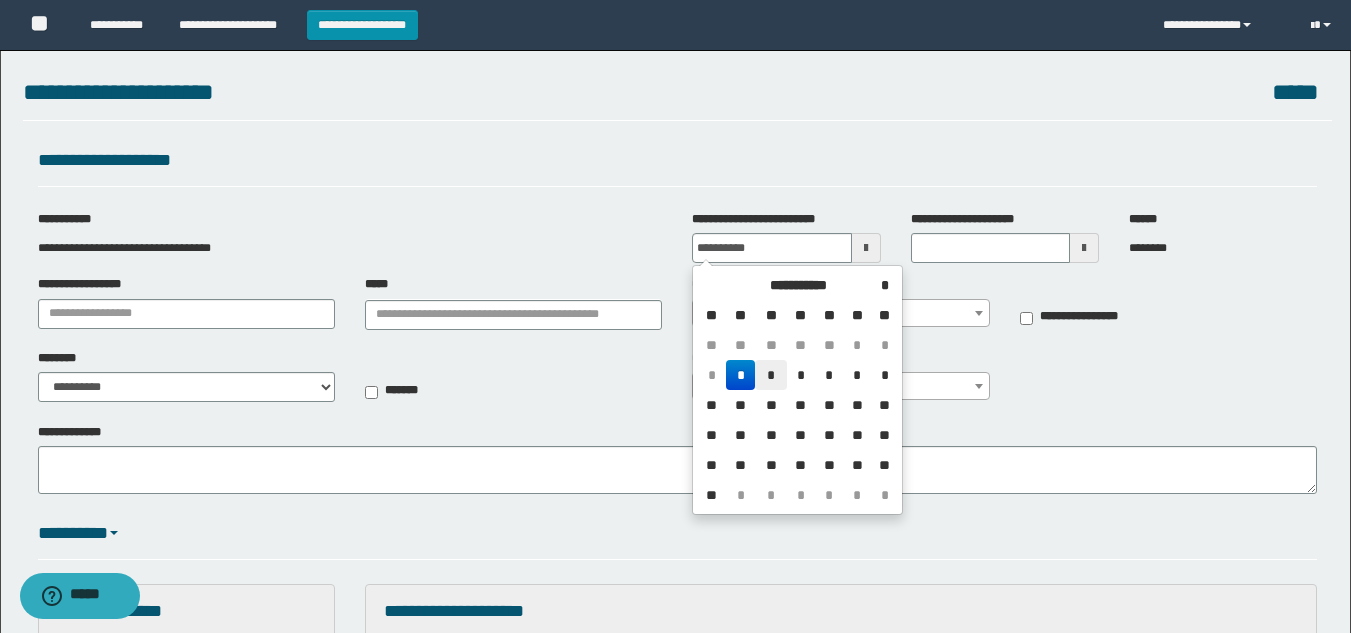 click on "*" at bounding box center [771, 375] 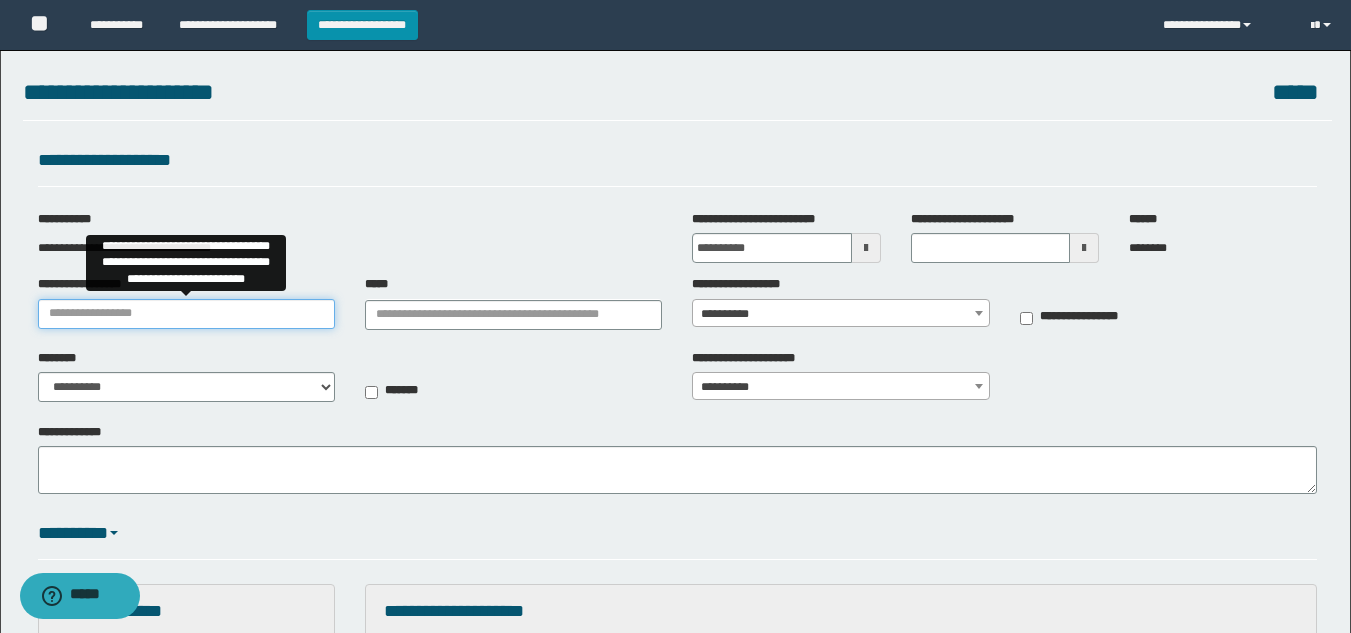 click on "**********" at bounding box center (186, 314) 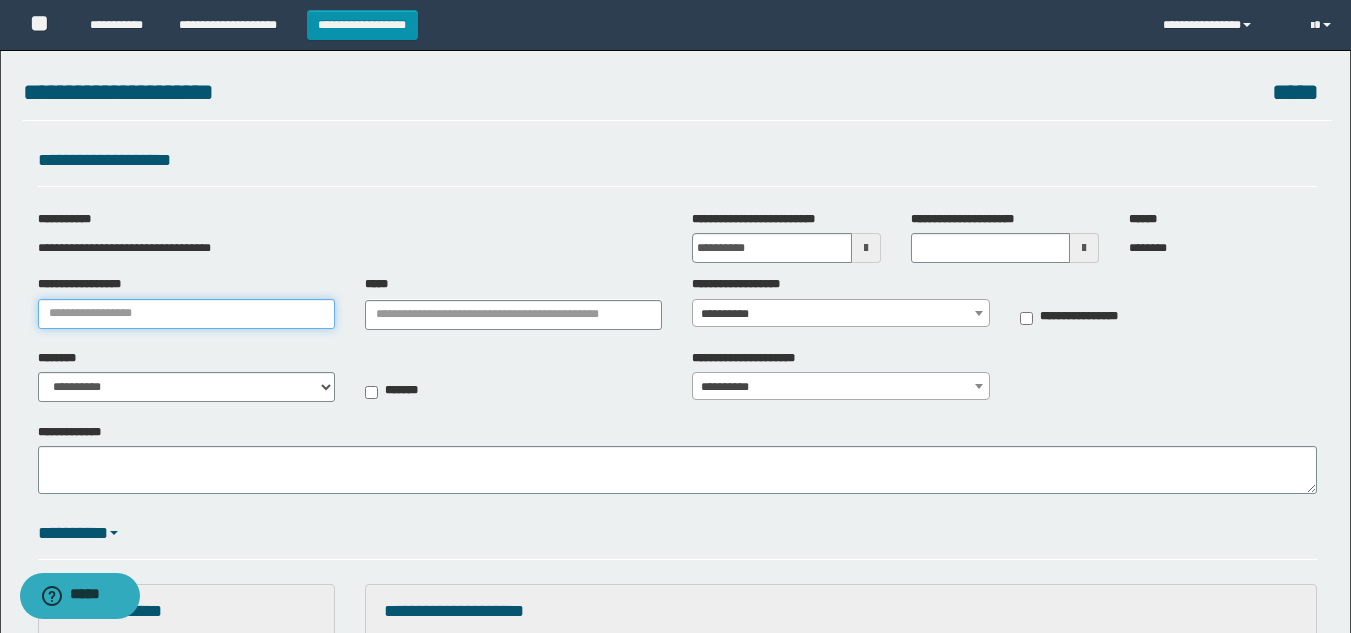 type on "**********" 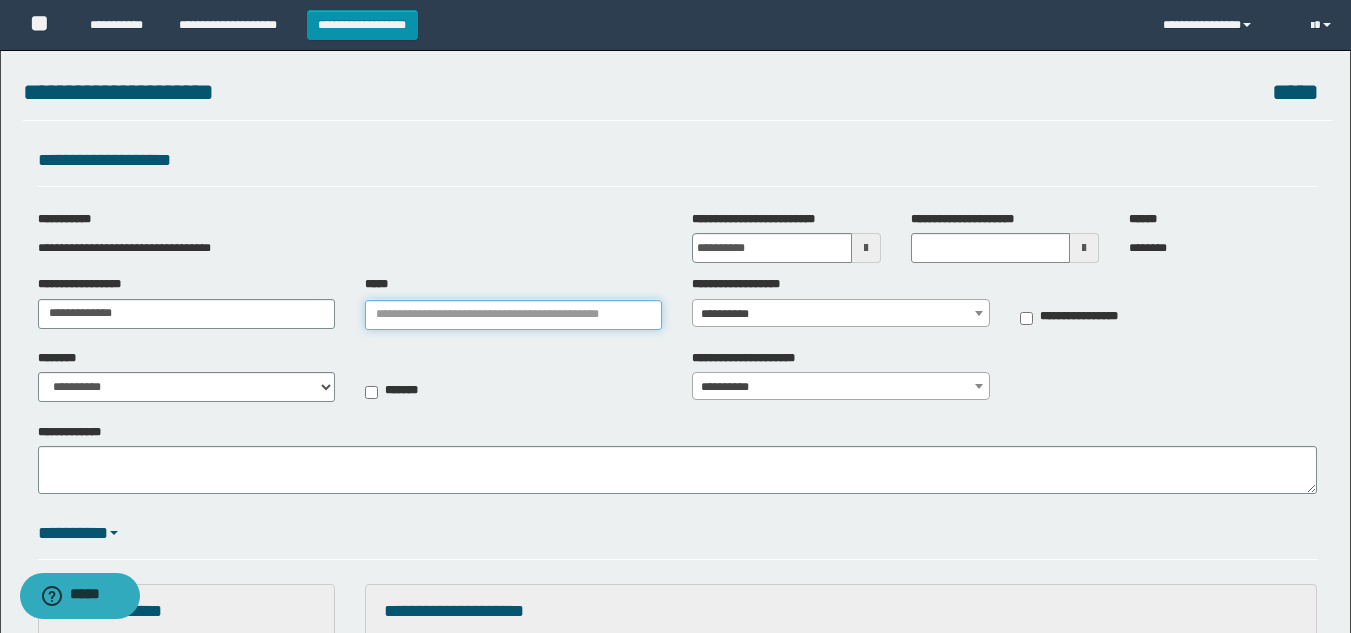 click on "*****" at bounding box center [513, 315] 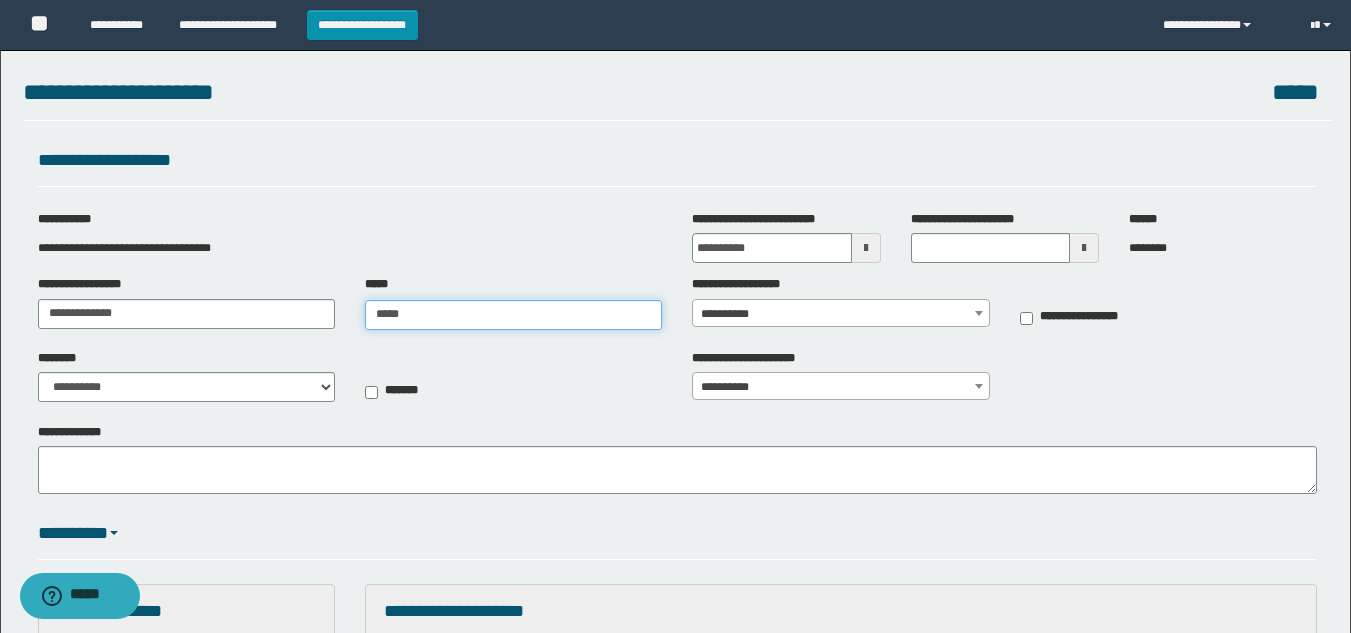 type on "****" 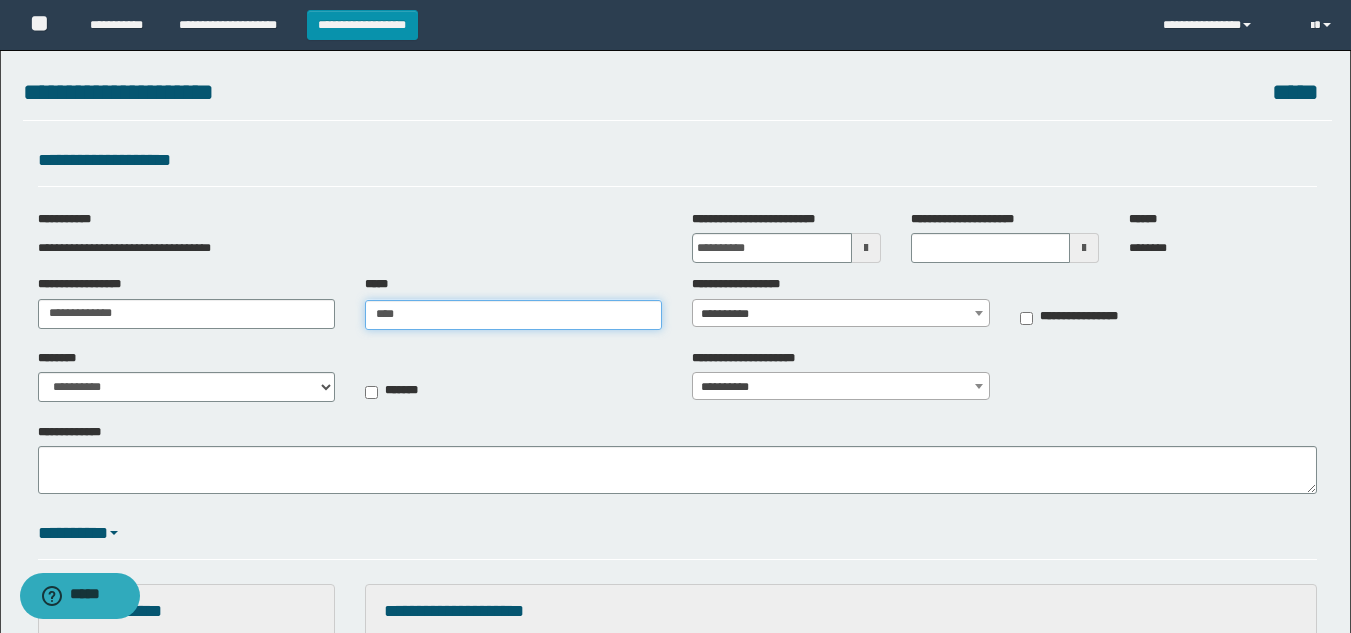 type on "**********" 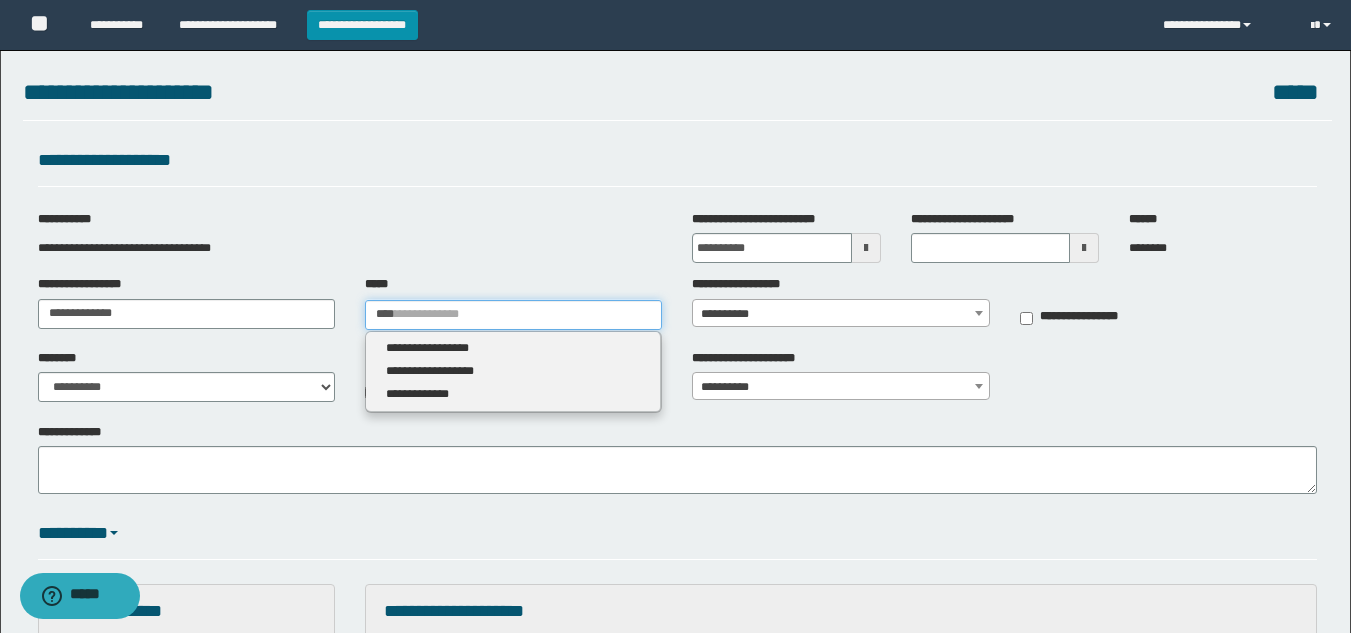 type 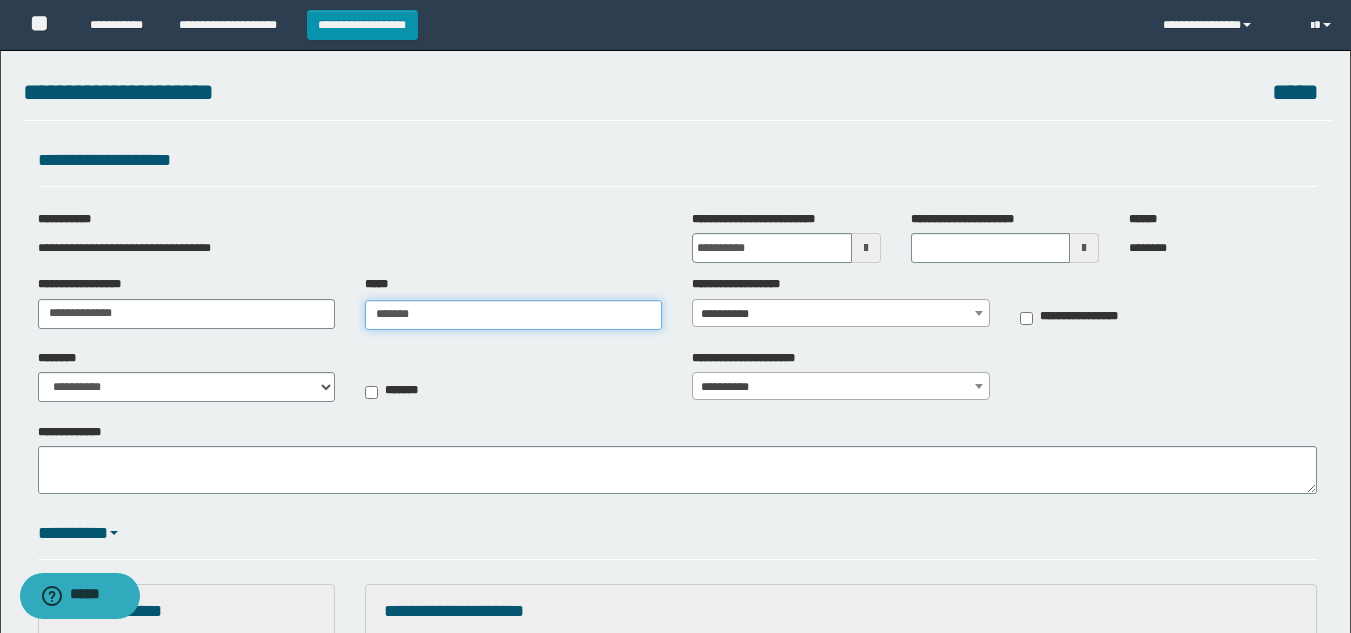 type on "*******" 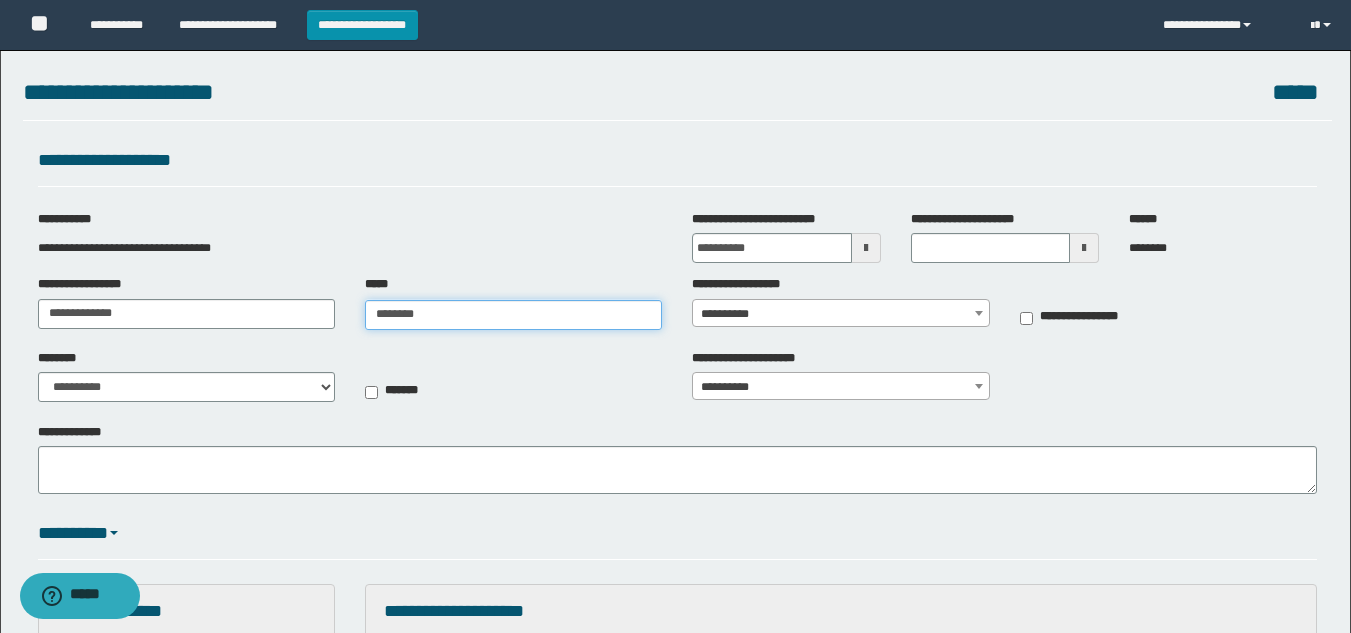 type on "**********" 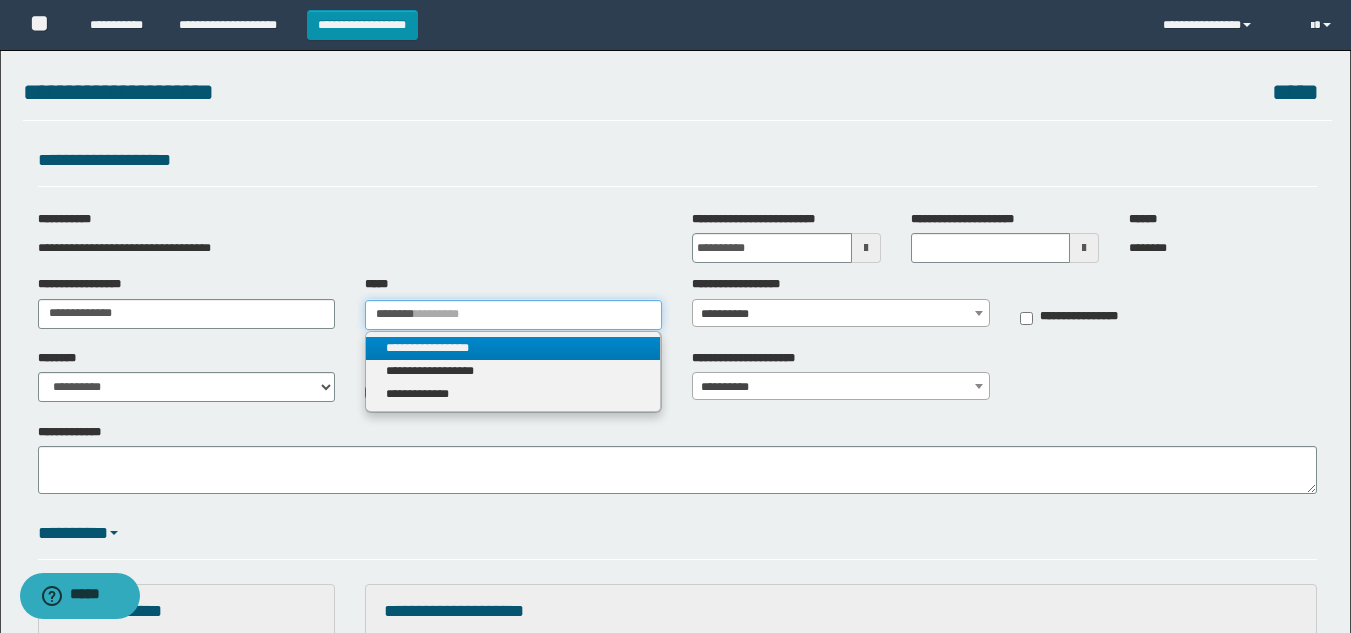 type on "*******" 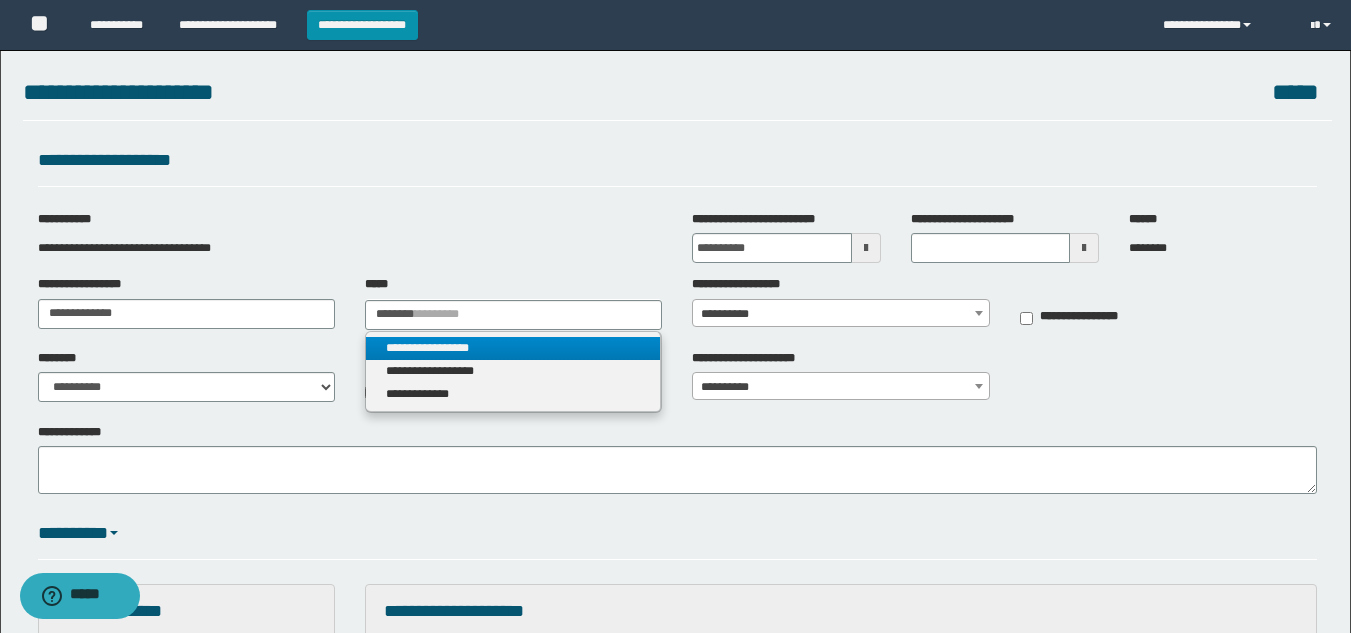 type 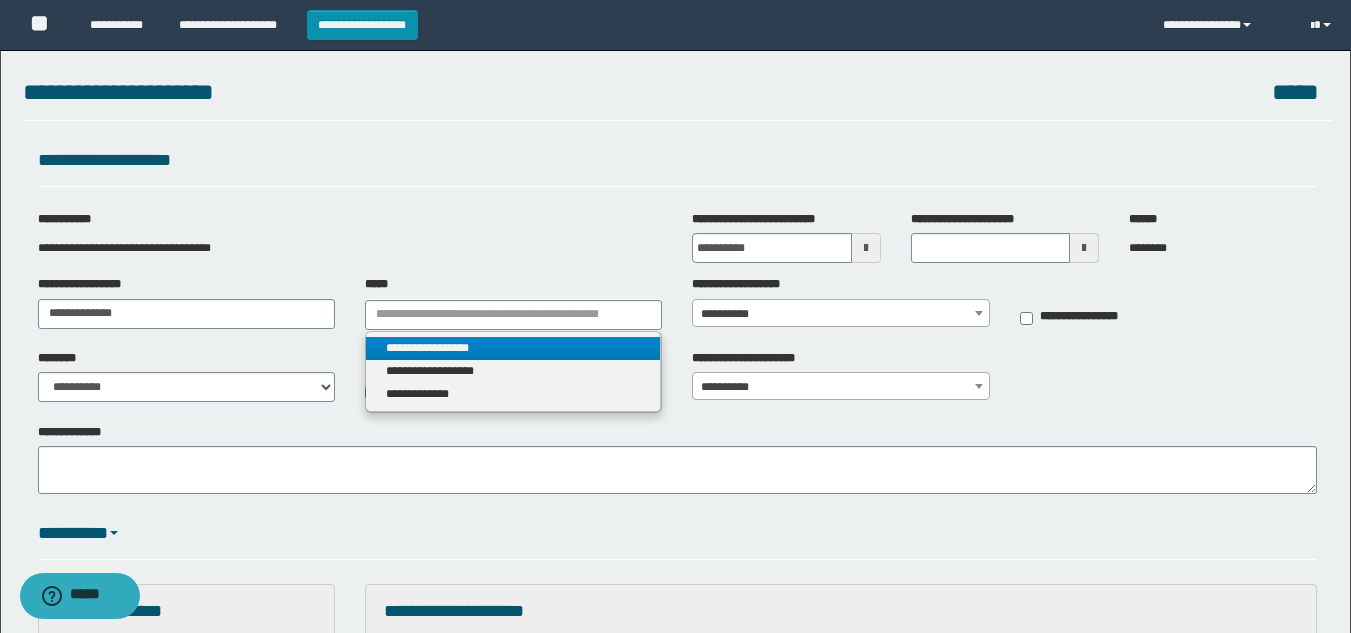 click on "**********" at bounding box center [513, 348] 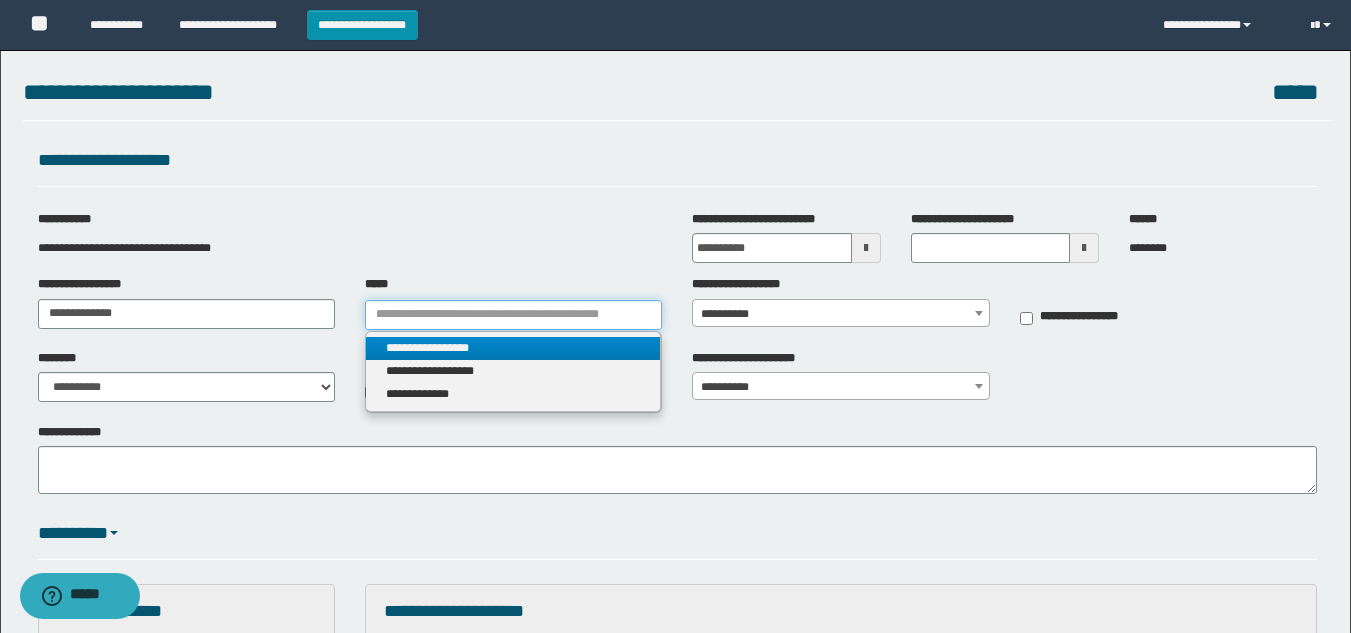 type 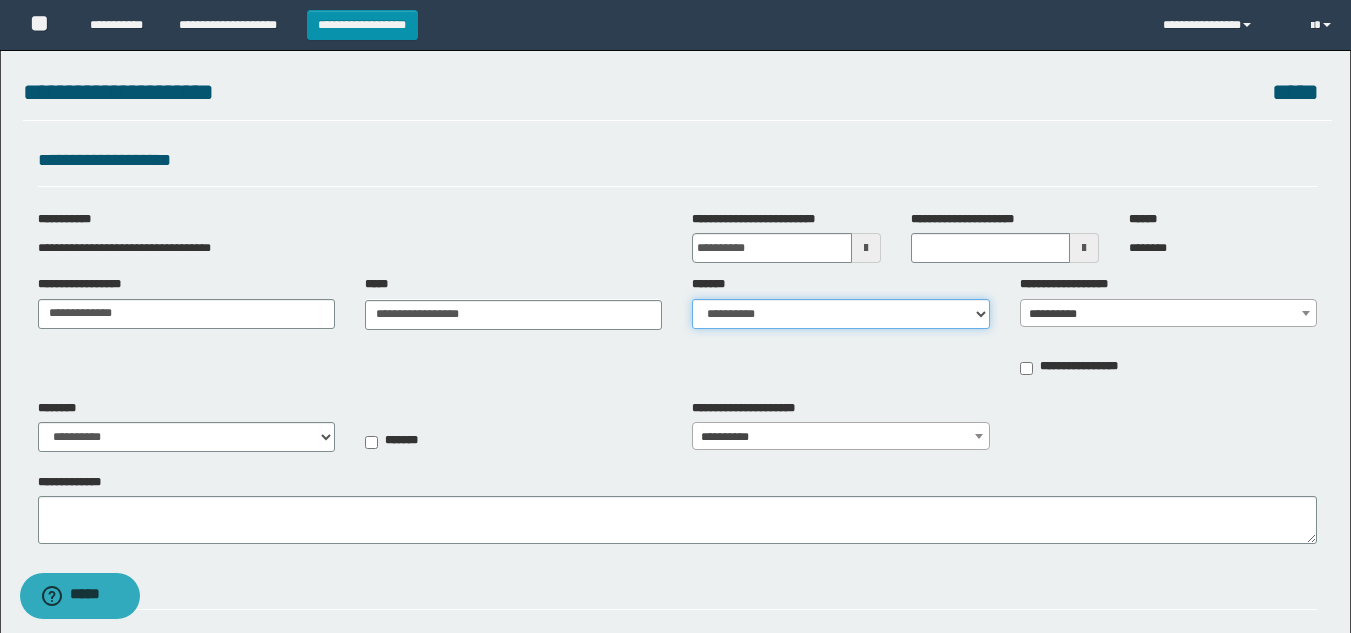 click on "**********" at bounding box center (840, 314) 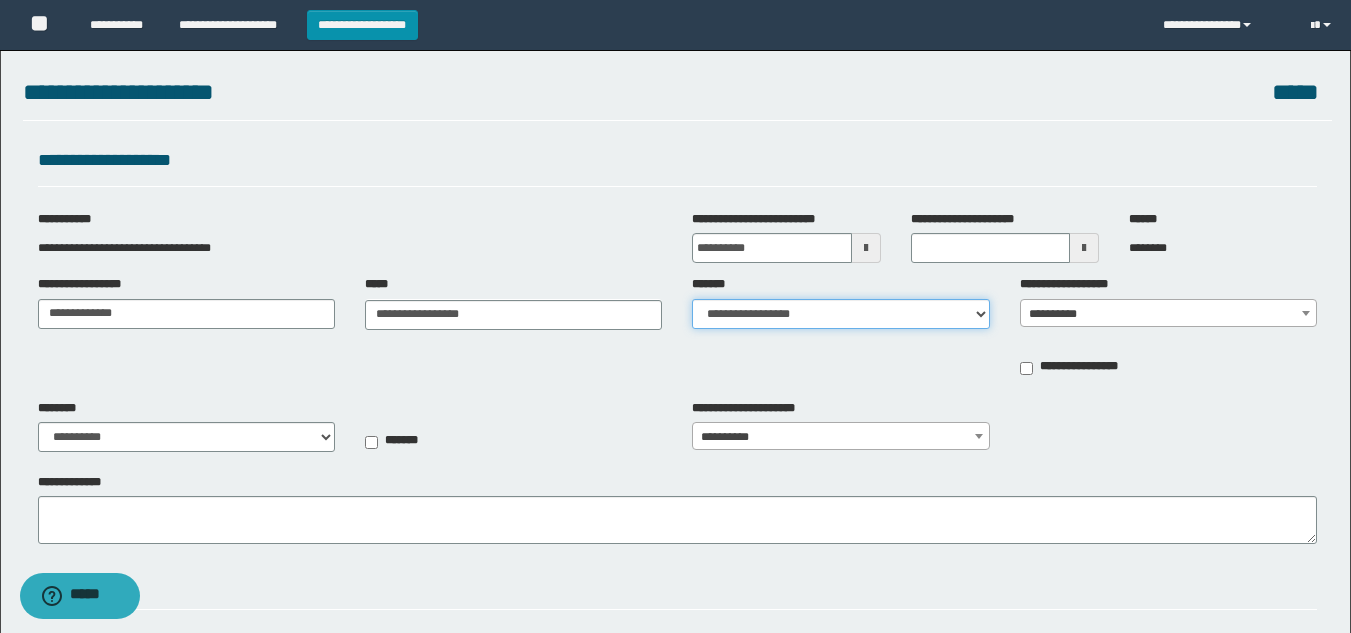 click on "**********" at bounding box center [840, 314] 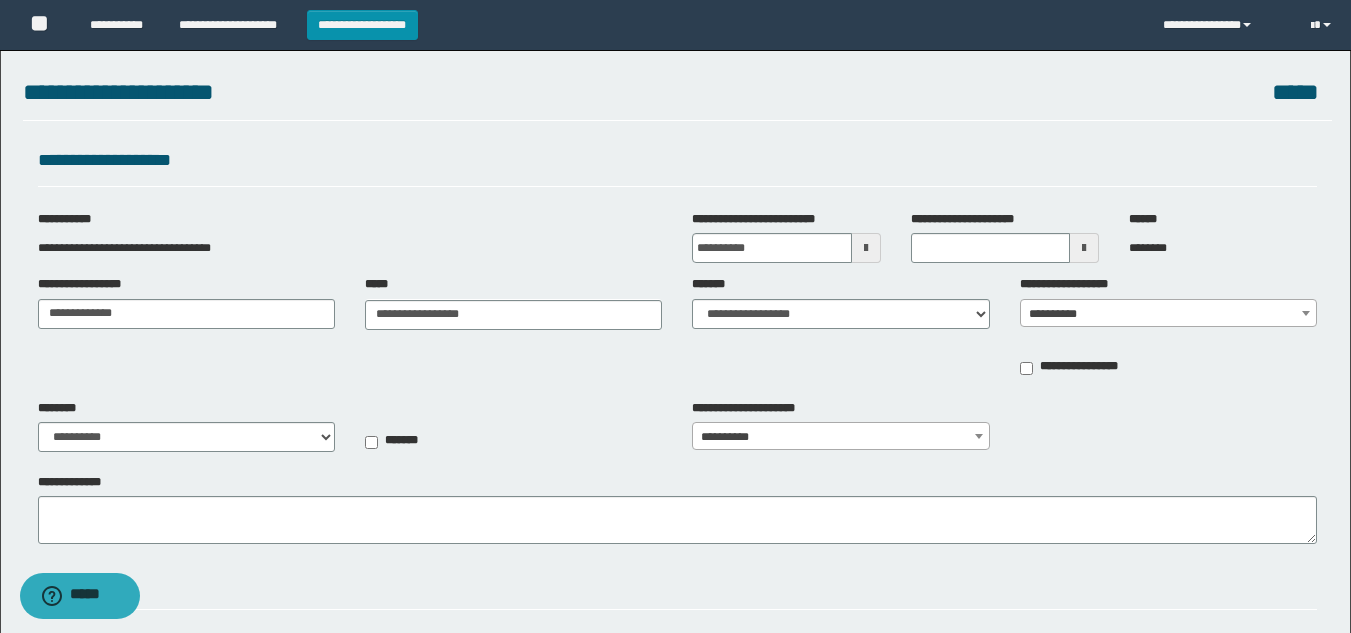 click on "**********" at bounding box center (1168, 314) 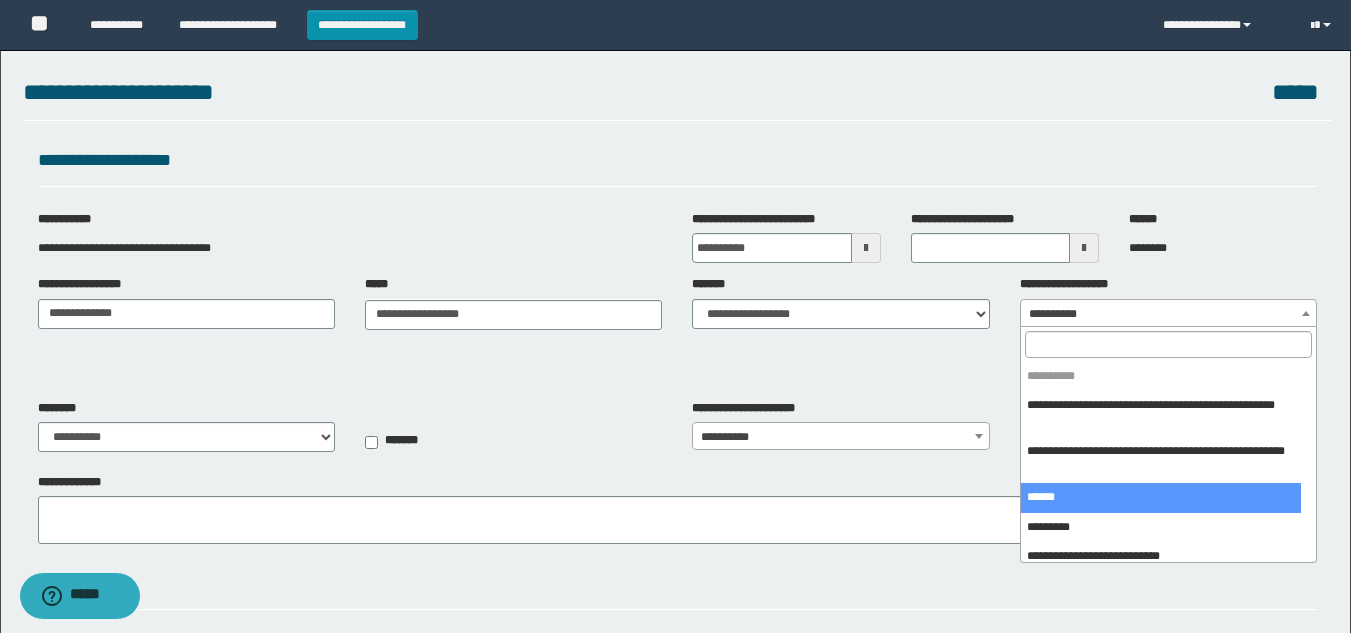 select on "***" 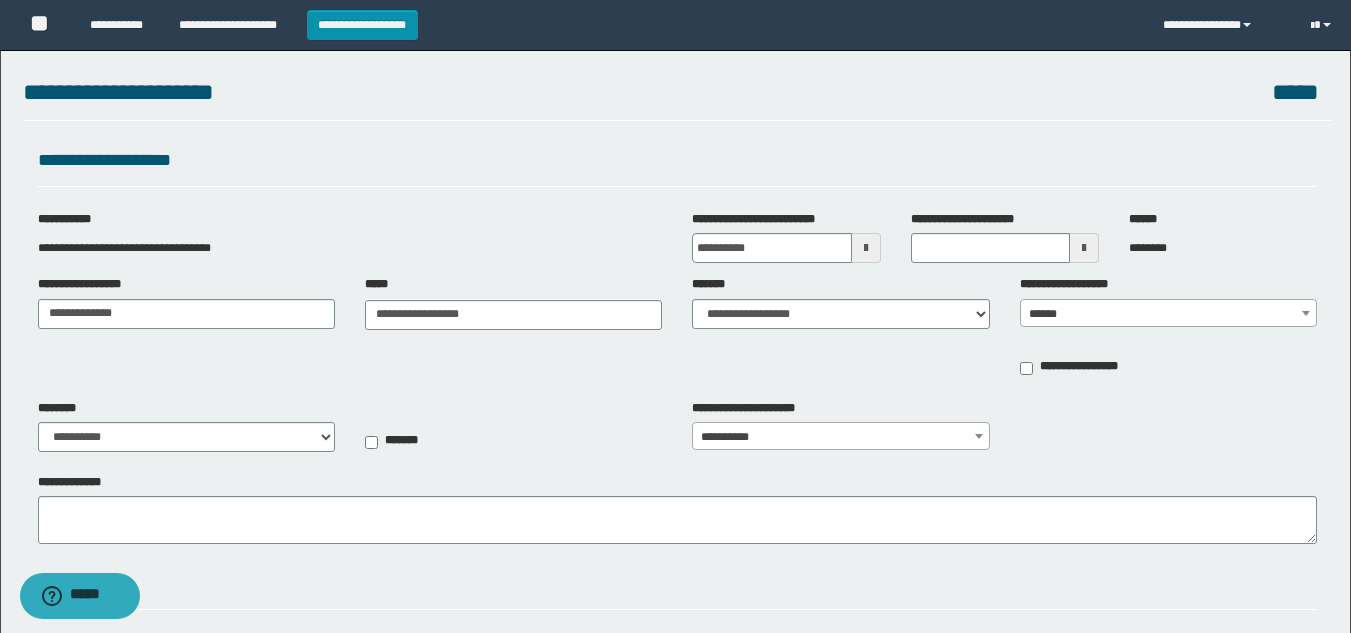 type on "**********" 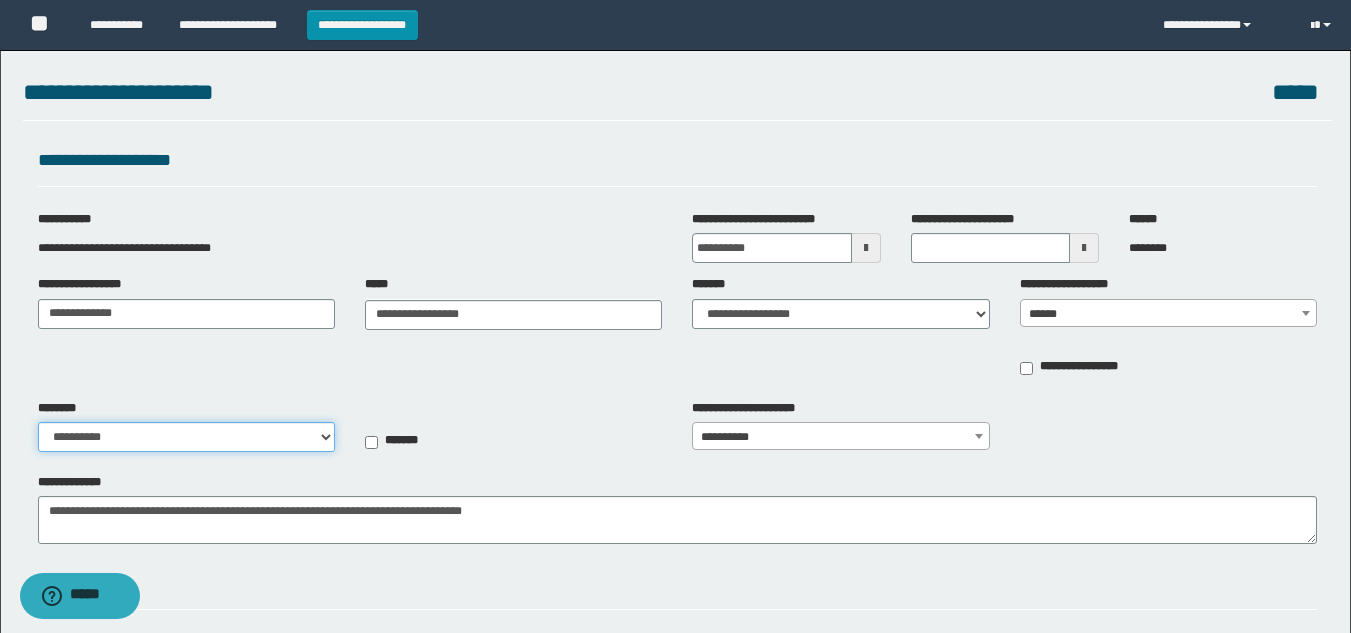 click on "**********" at bounding box center [186, 437] 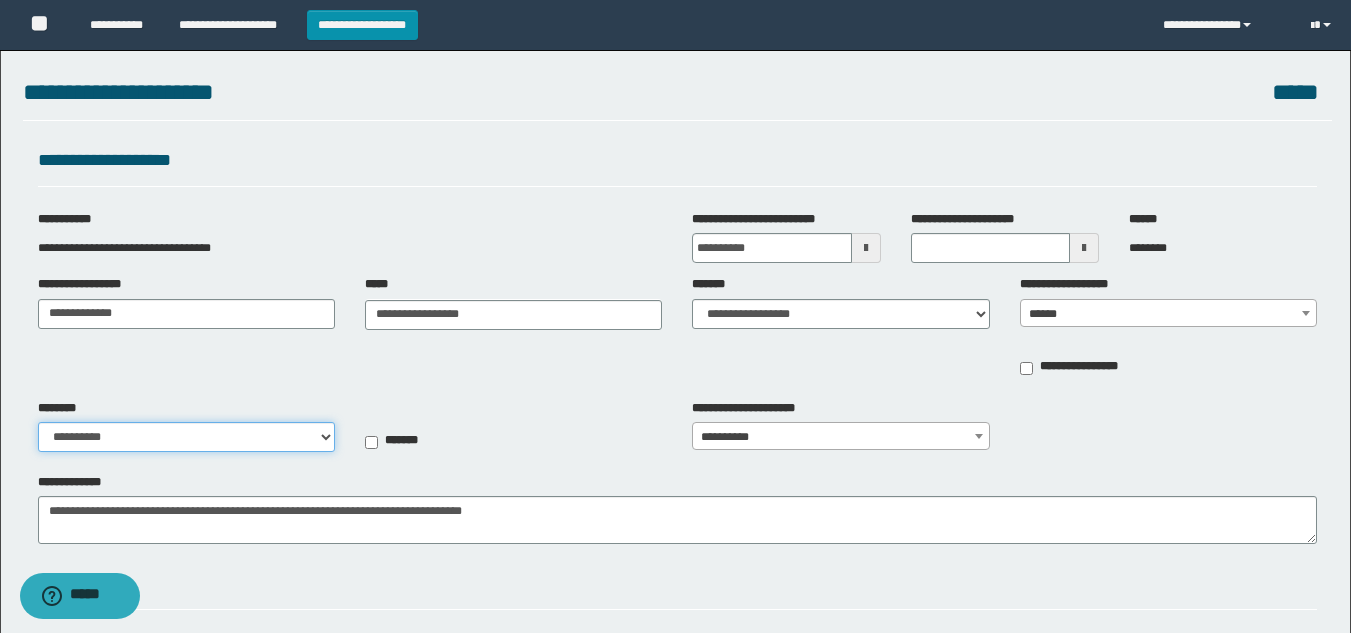 select on "**" 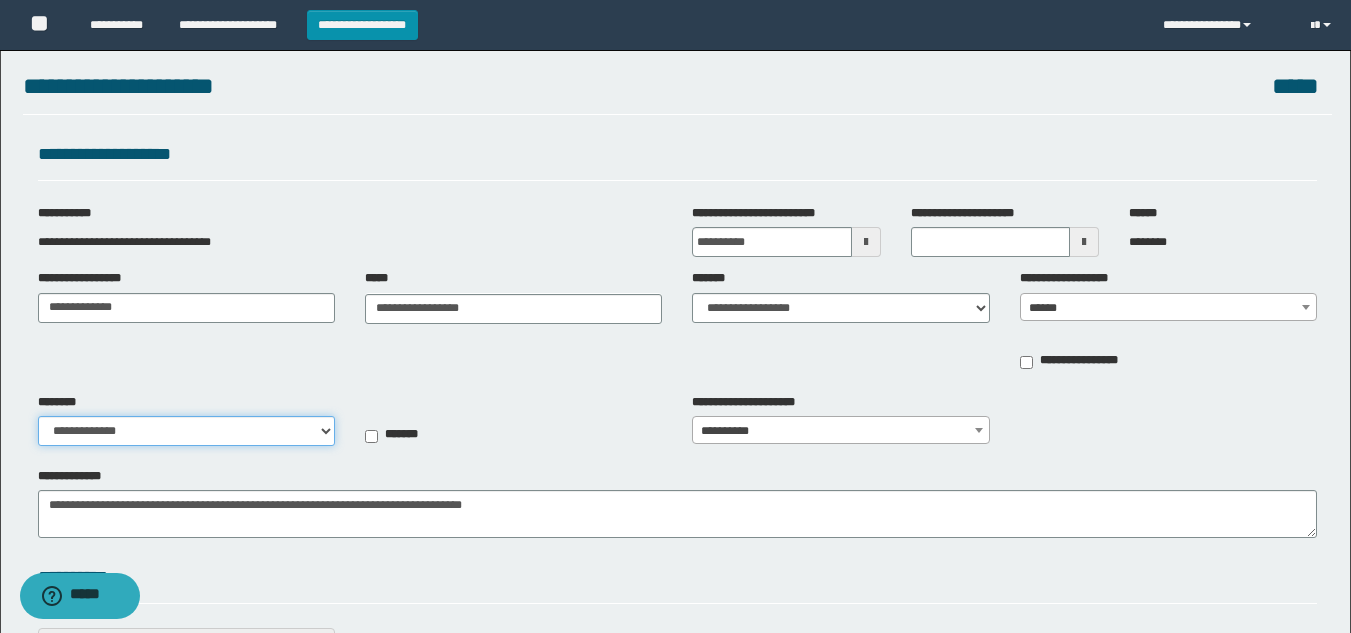 scroll, scrollTop: 381, scrollLeft: 0, axis: vertical 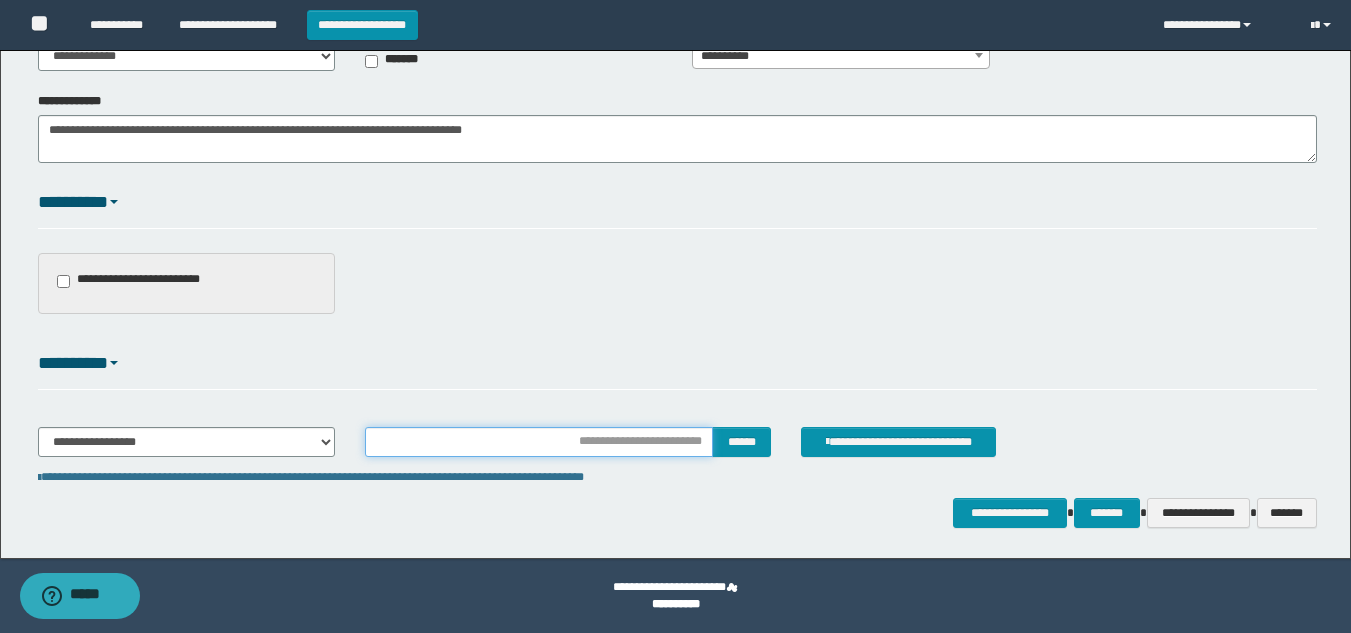 click at bounding box center (539, 442) 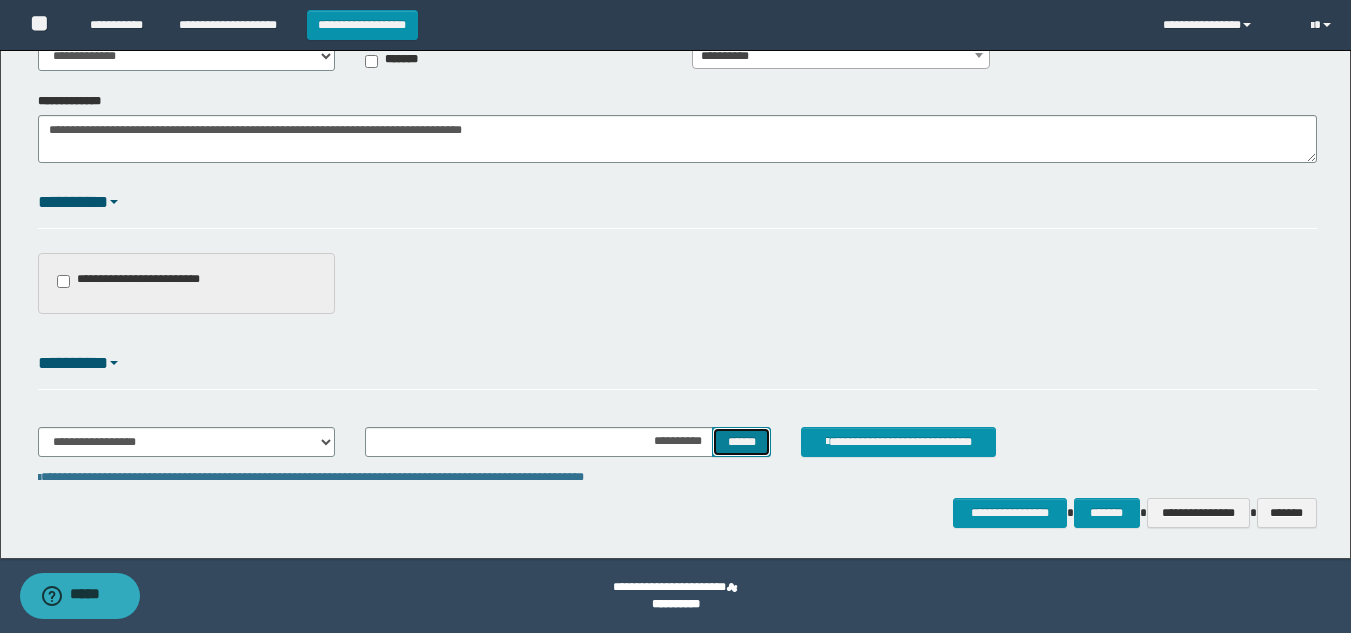 click on "******" at bounding box center (741, 442) 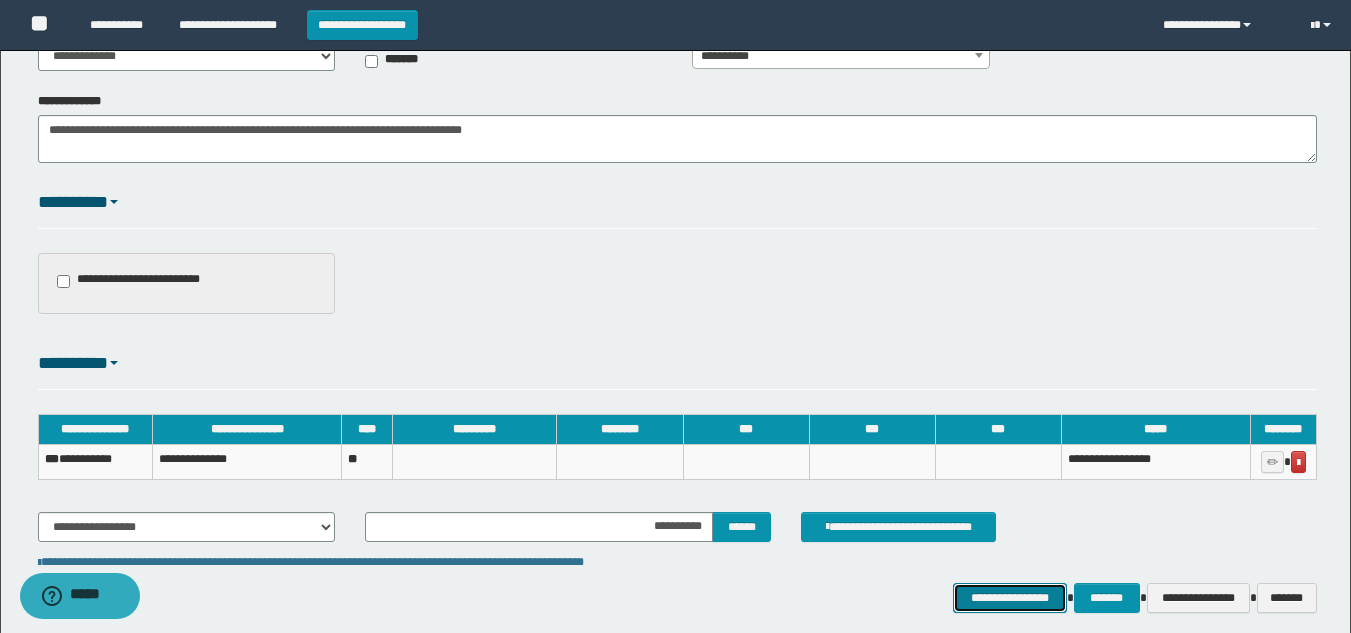 click on "**********" at bounding box center (1009, 598) 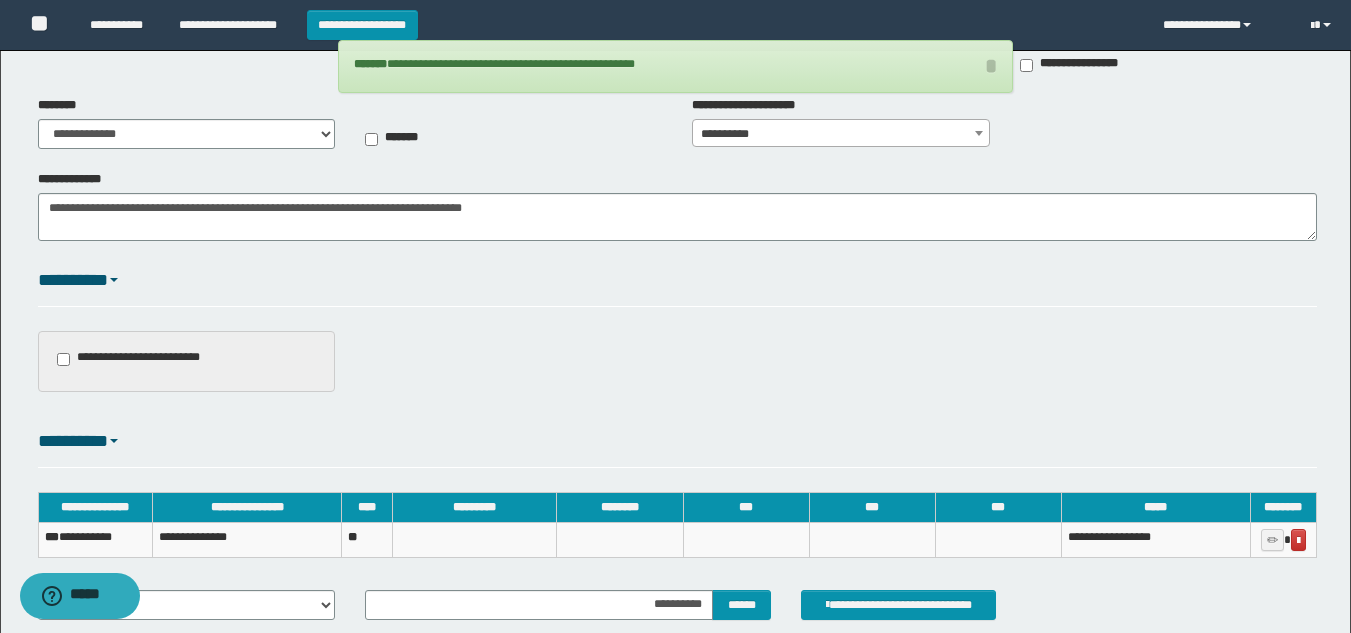 scroll, scrollTop: 145, scrollLeft: 0, axis: vertical 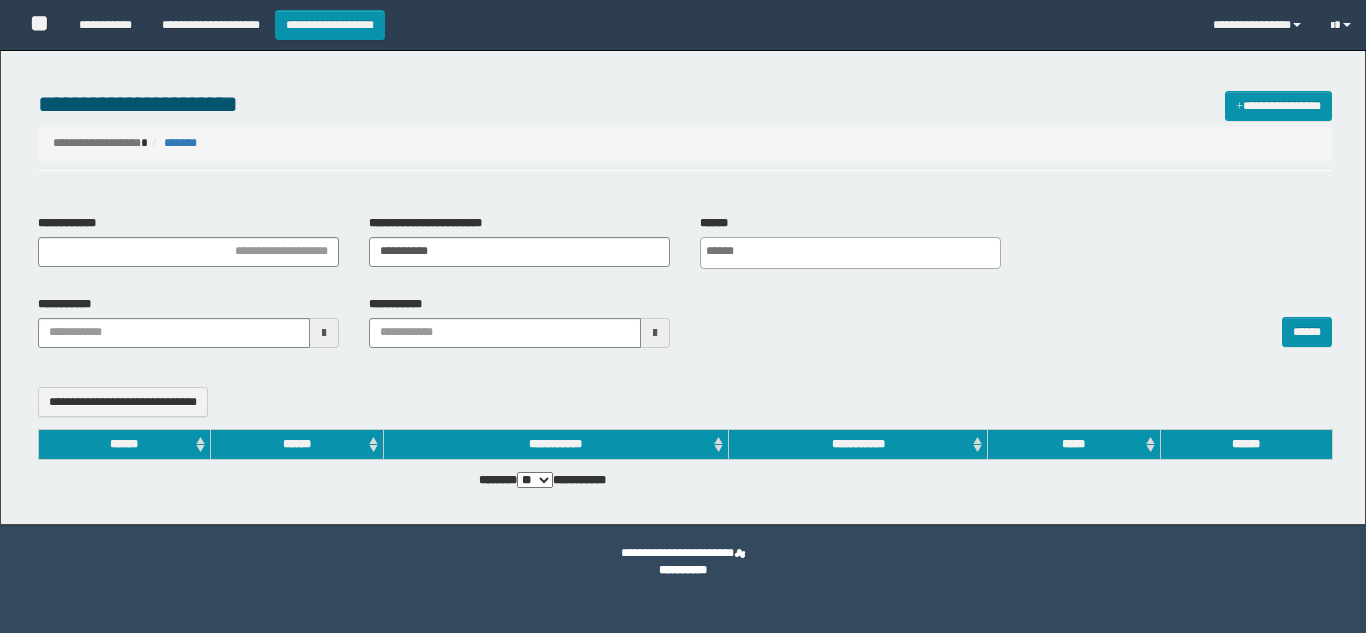 select 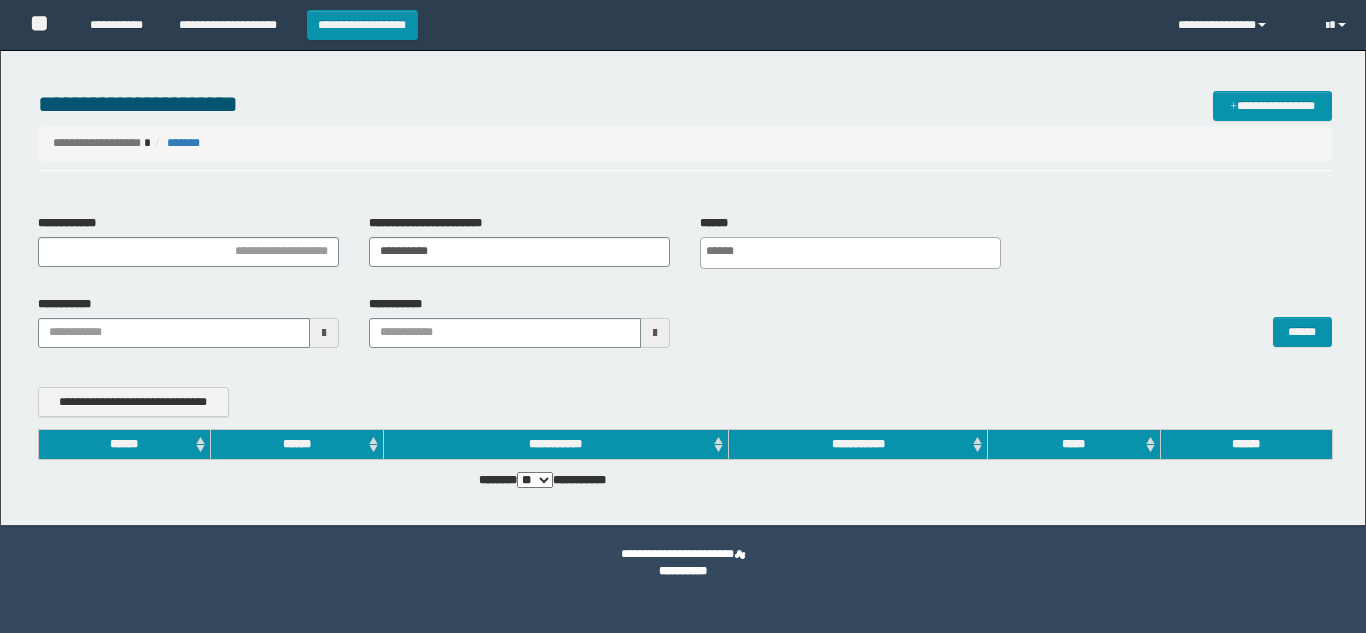 scroll, scrollTop: 0, scrollLeft: 0, axis: both 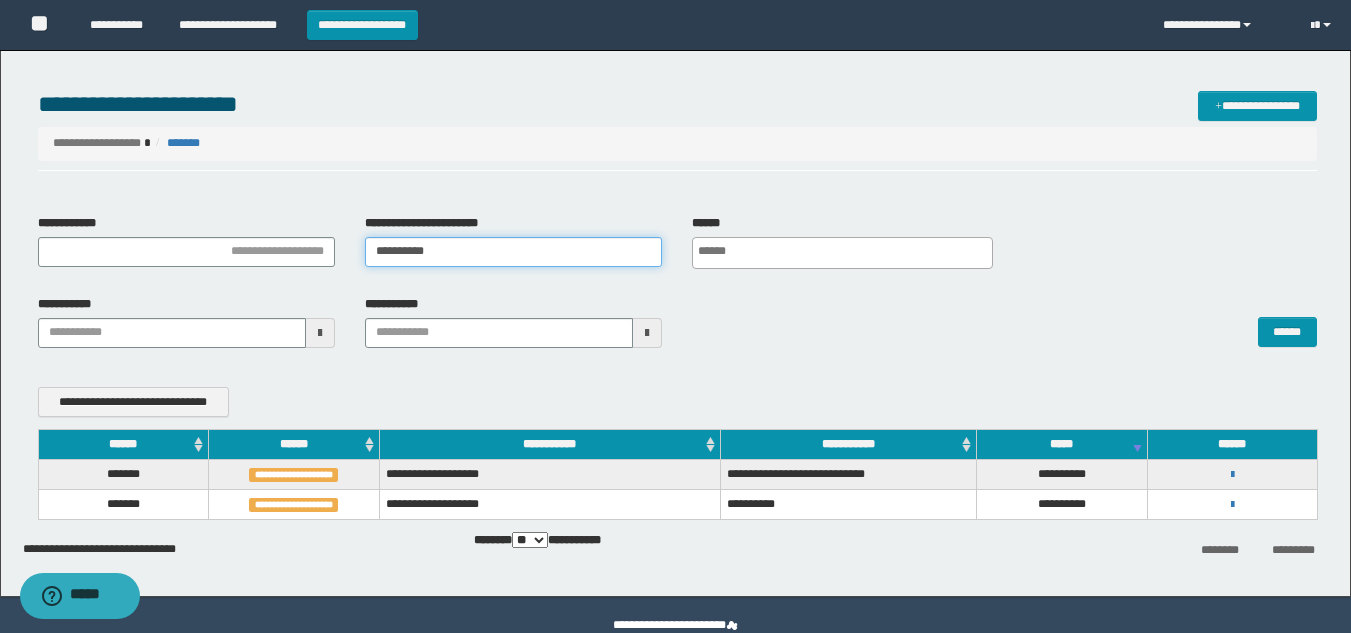 drag, startPoint x: 496, startPoint y: 246, endPoint x: 26, endPoint y: 208, distance: 471.53366 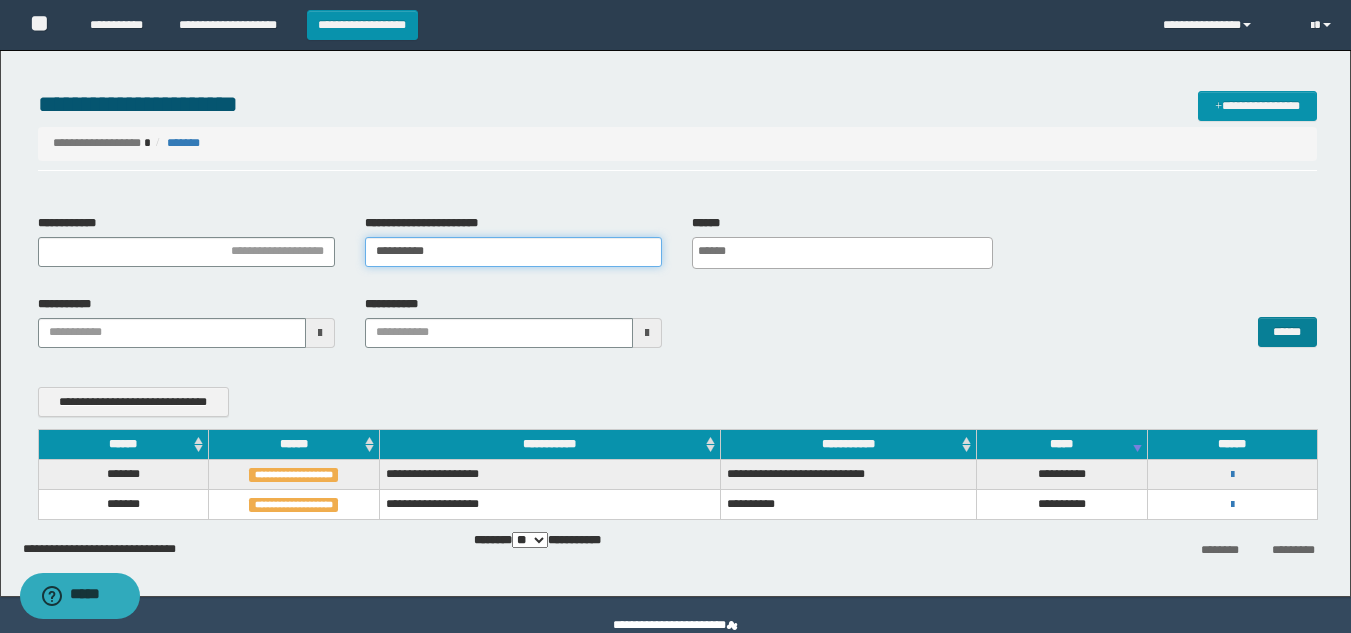 type on "**********" 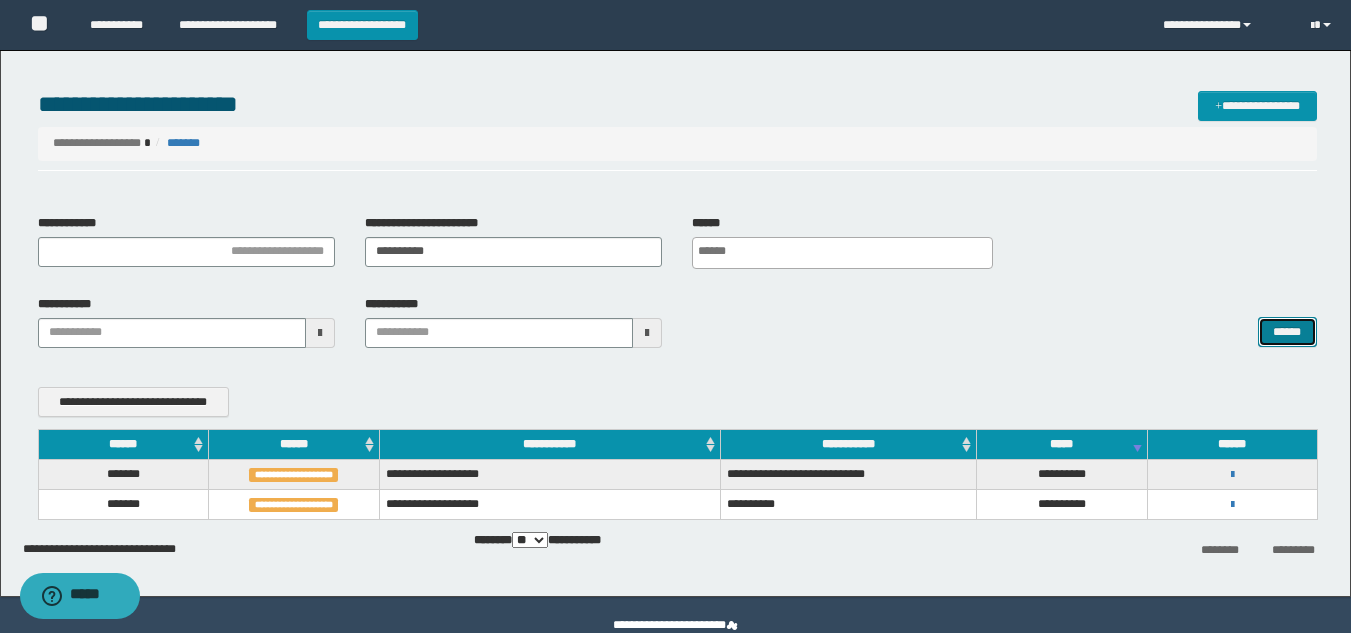 click on "******" at bounding box center (1287, 332) 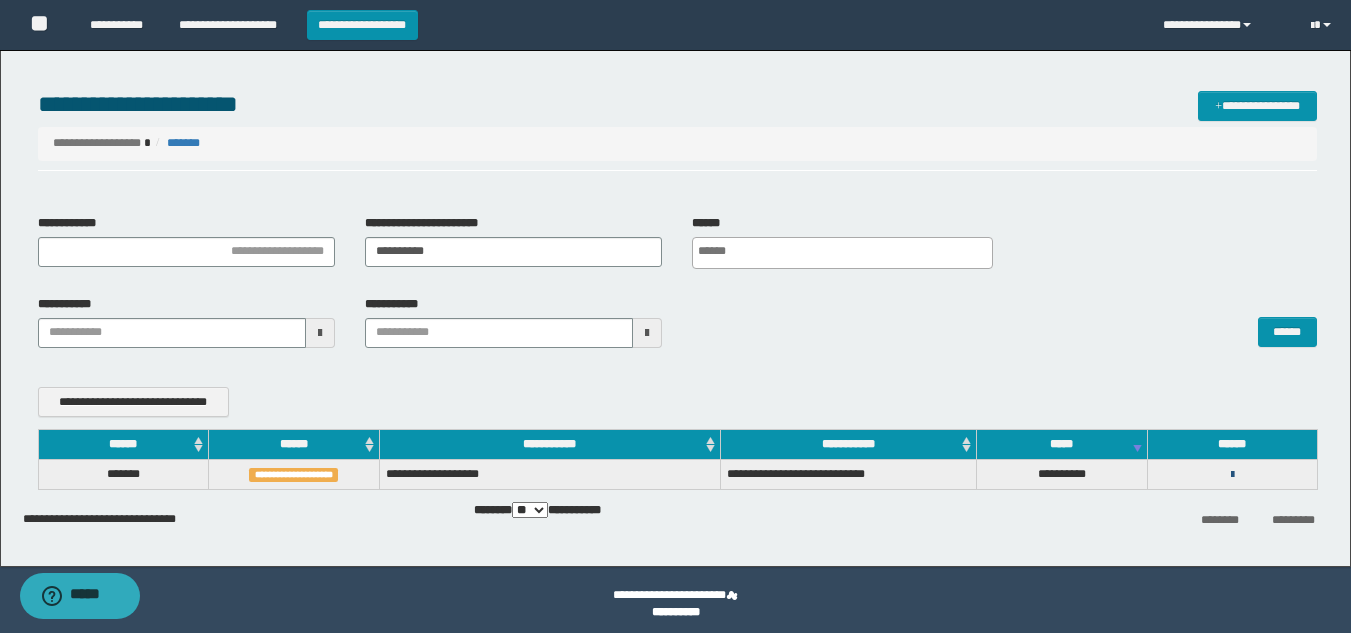 click at bounding box center (1232, 475) 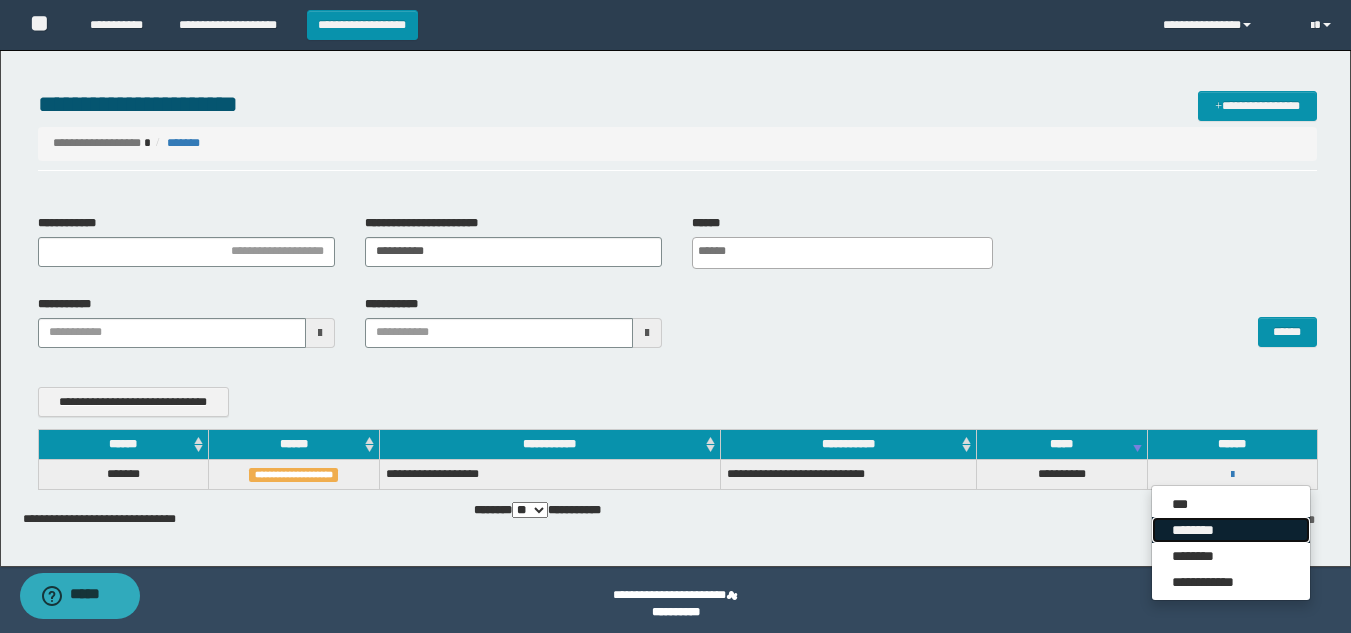 click on "********" at bounding box center (1231, 530) 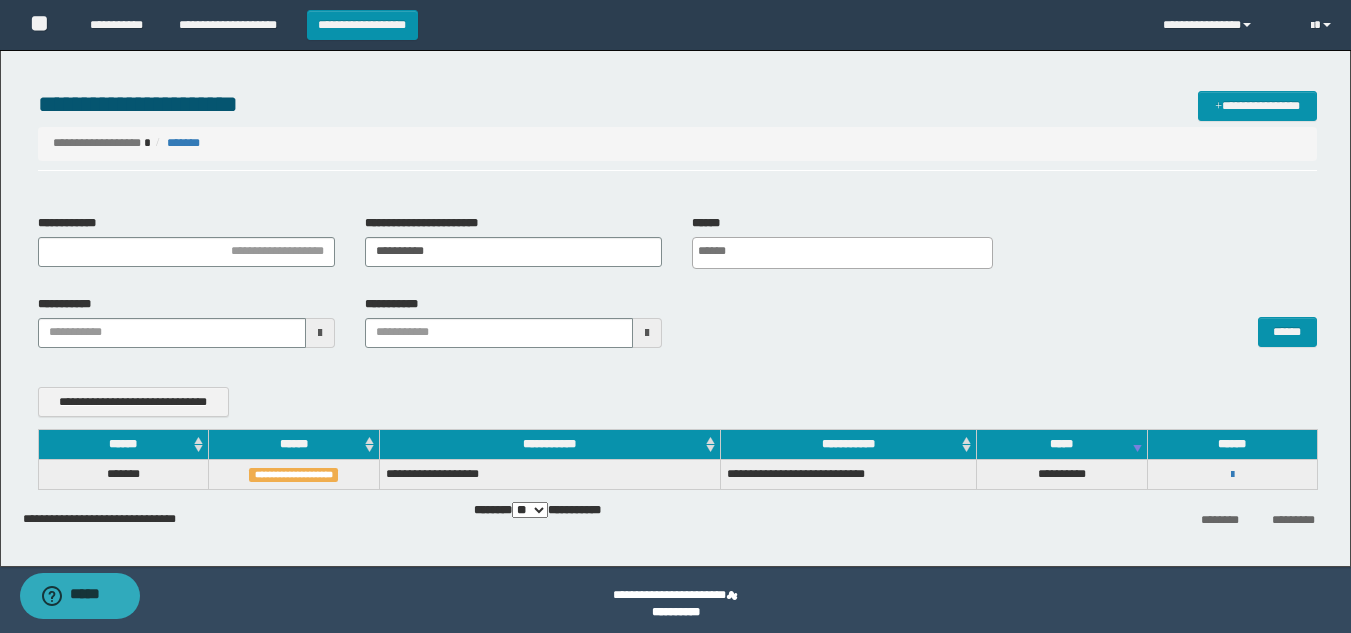 click on "**********" at bounding box center [677, 249] 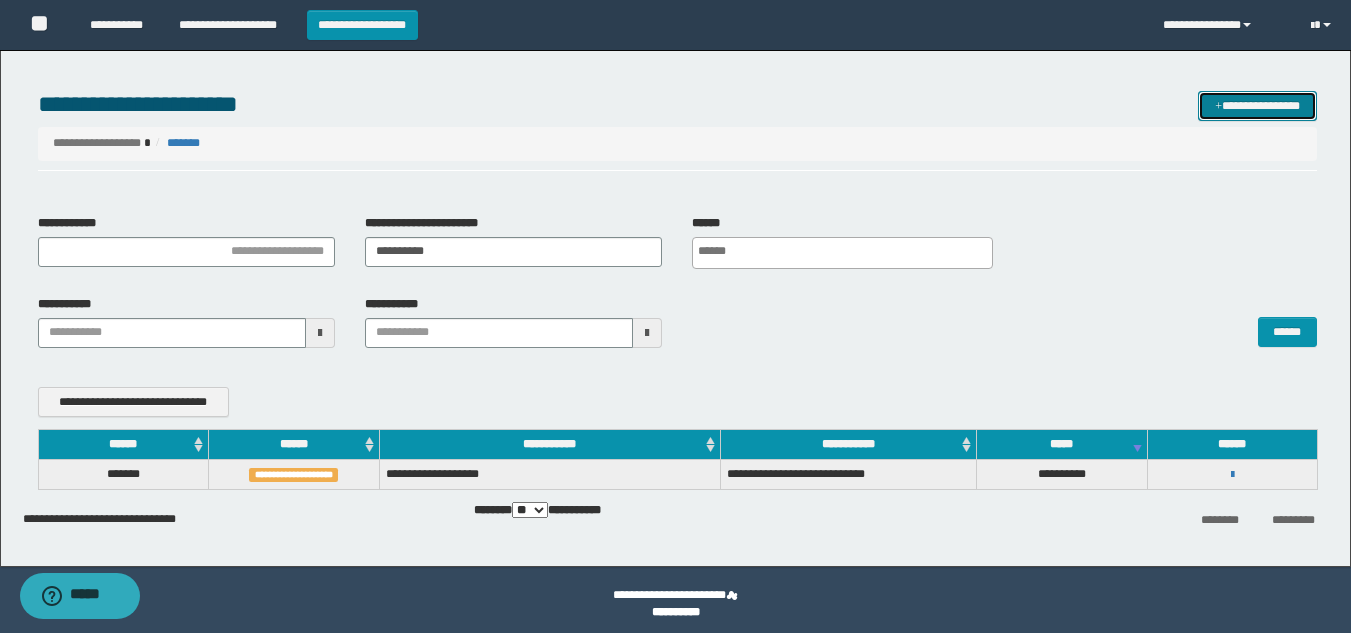 click on "**********" at bounding box center (1257, 106) 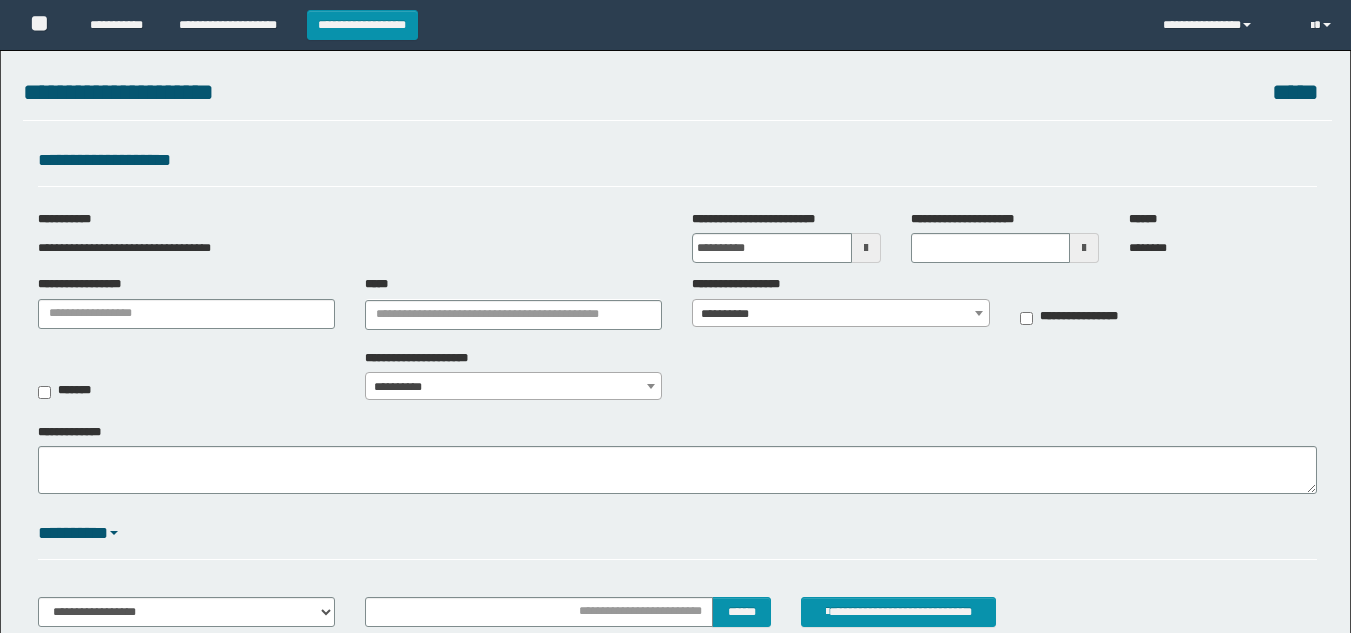 scroll, scrollTop: 0, scrollLeft: 0, axis: both 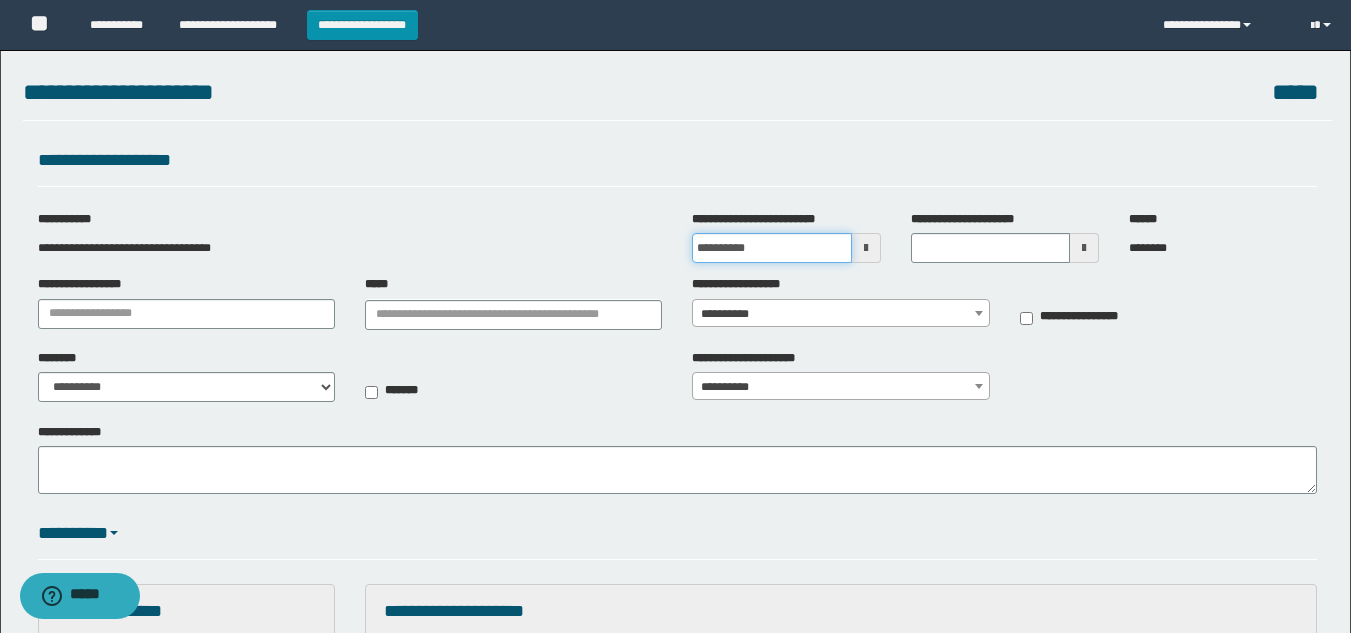 click on "**********" at bounding box center [771, 248] 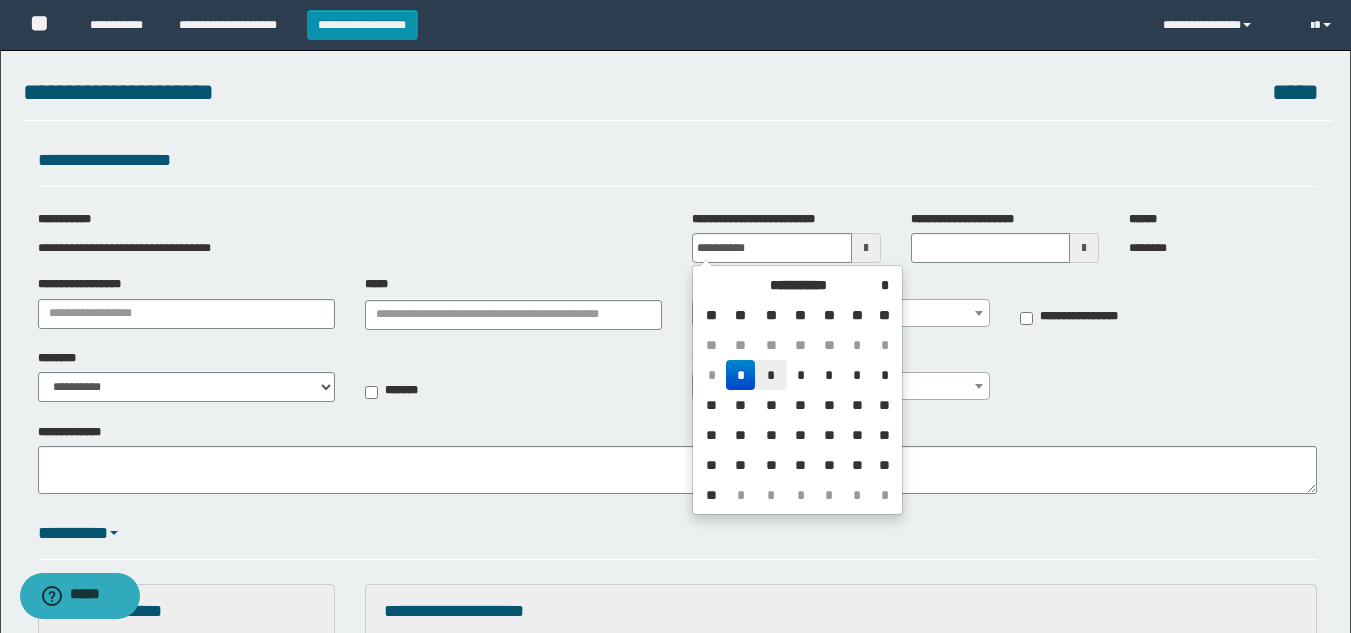 click on "*" at bounding box center (771, 375) 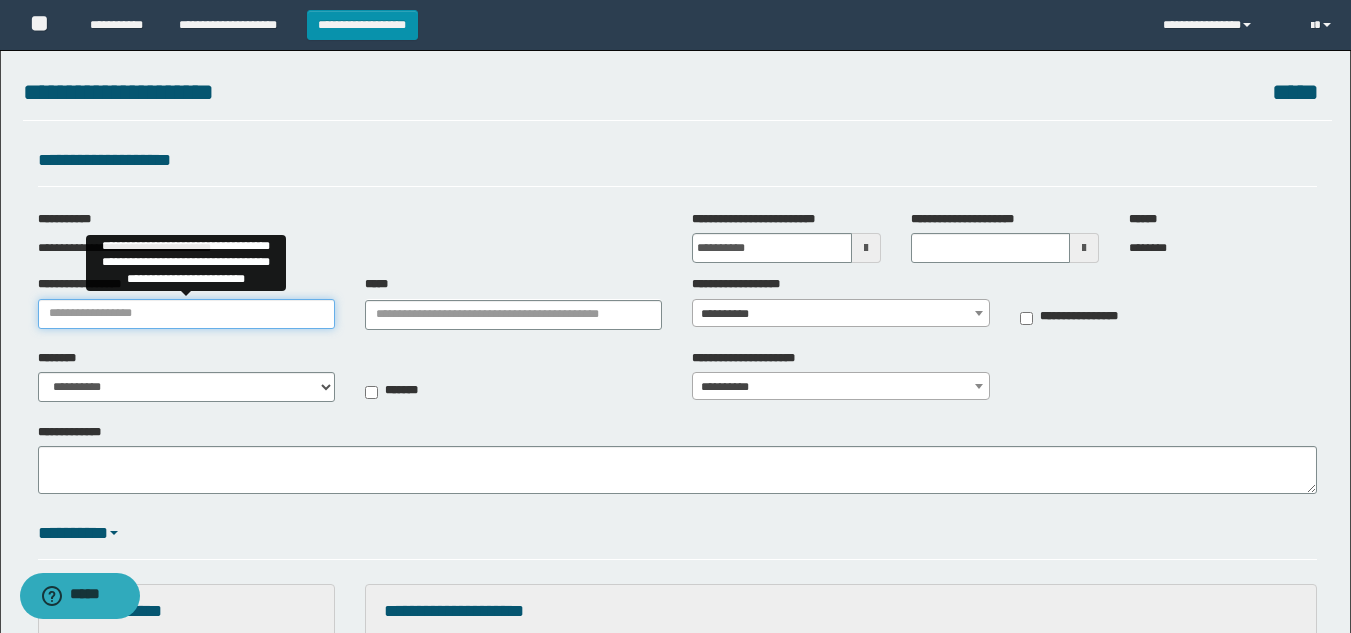 click on "**********" at bounding box center [186, 314] 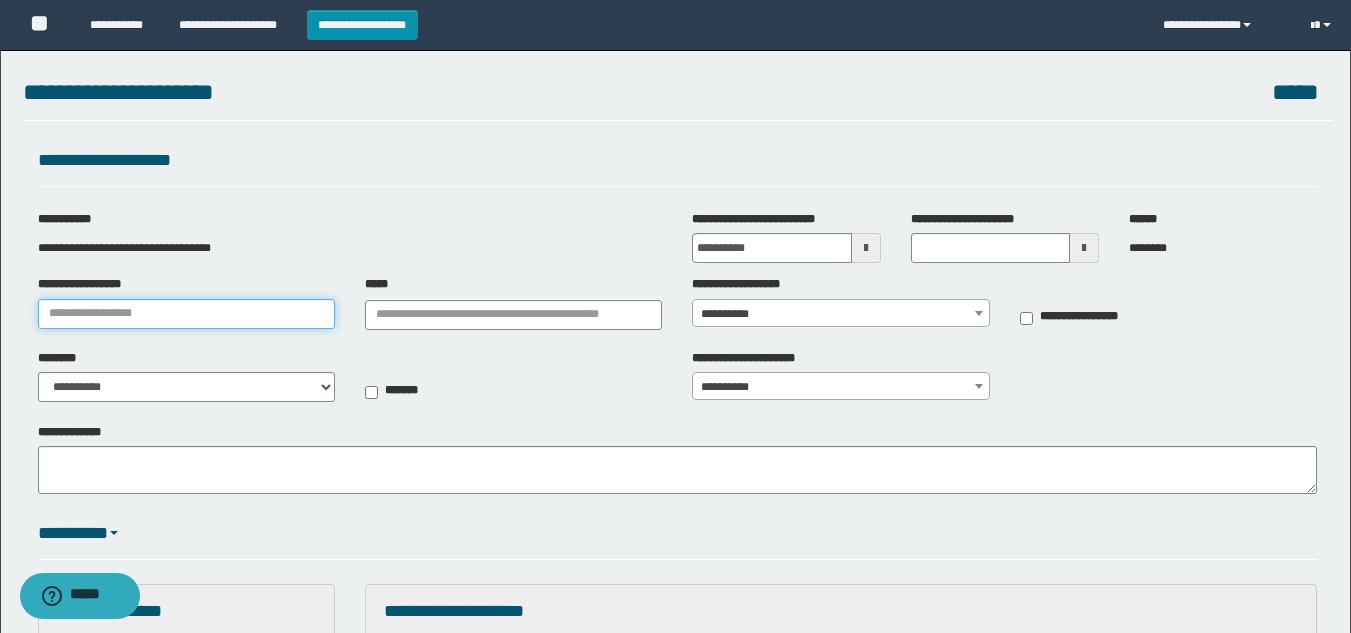 type on "**********" 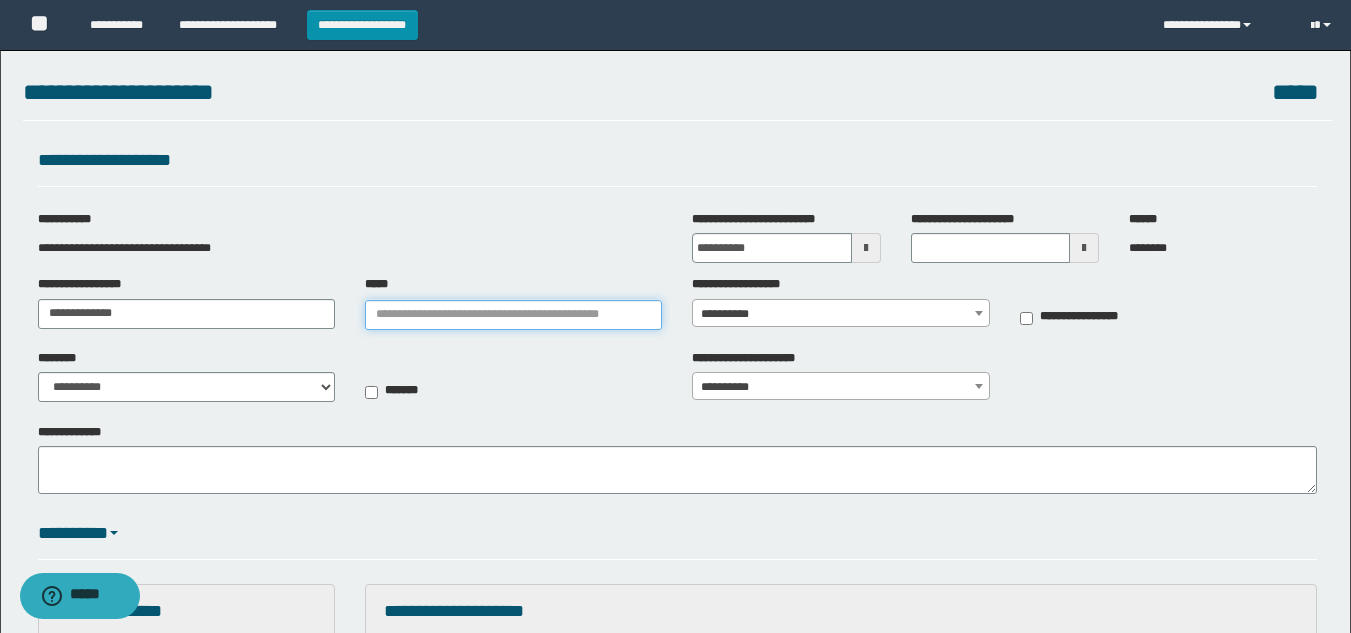 click on "*****" at bounding box center (513, 315) 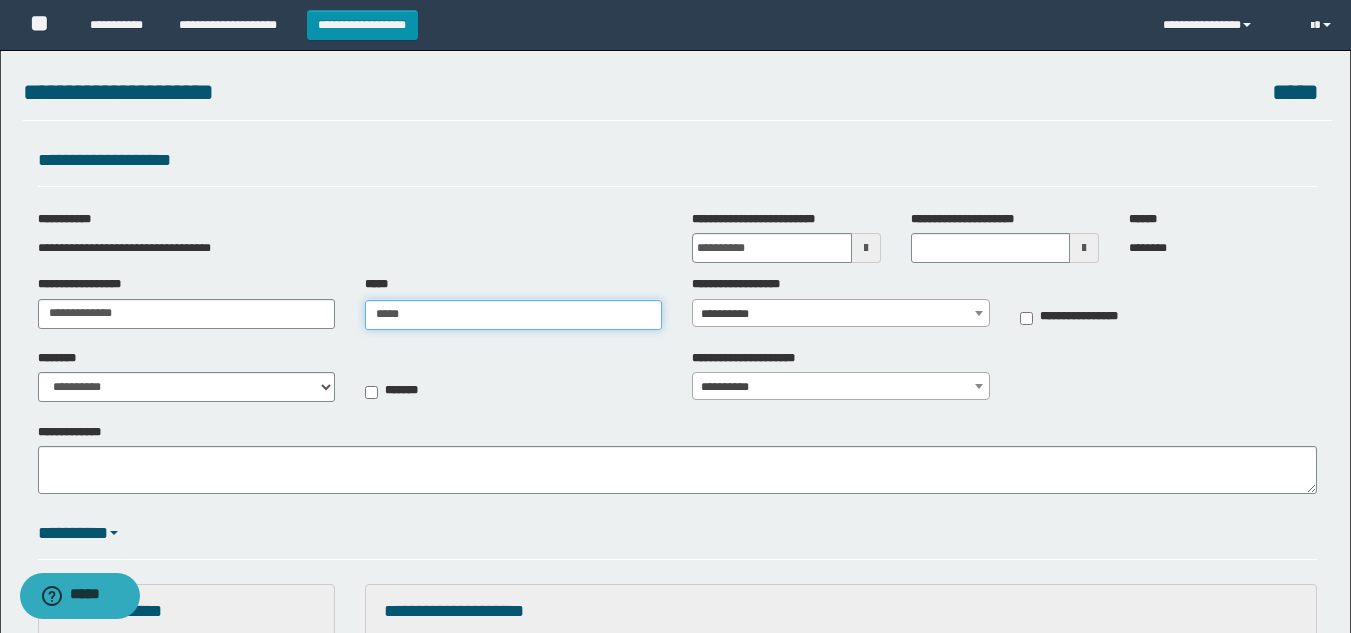 type on "******" 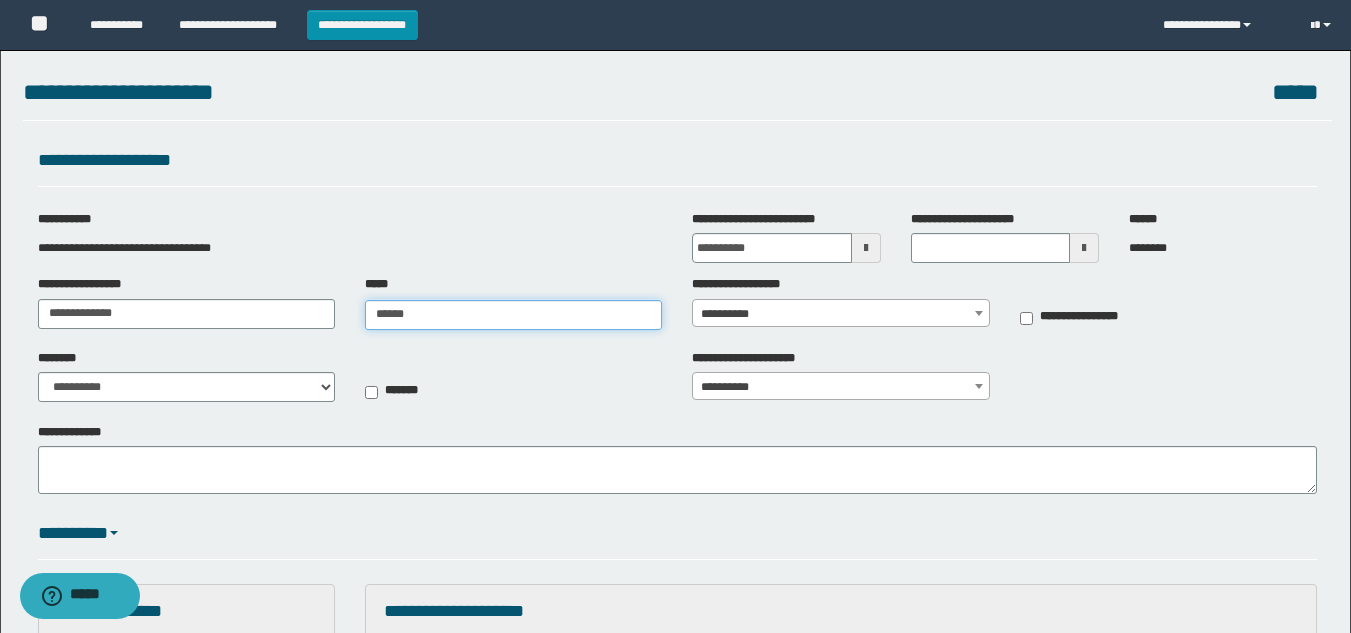 type on "******" 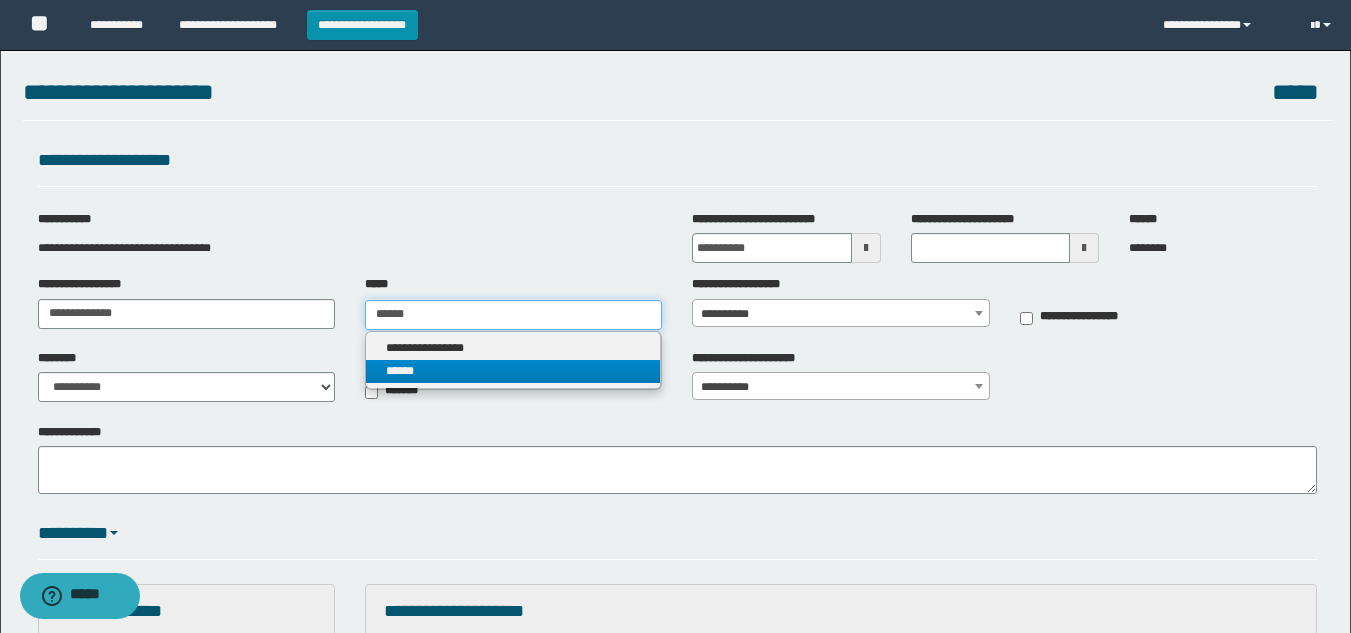 type on "******" 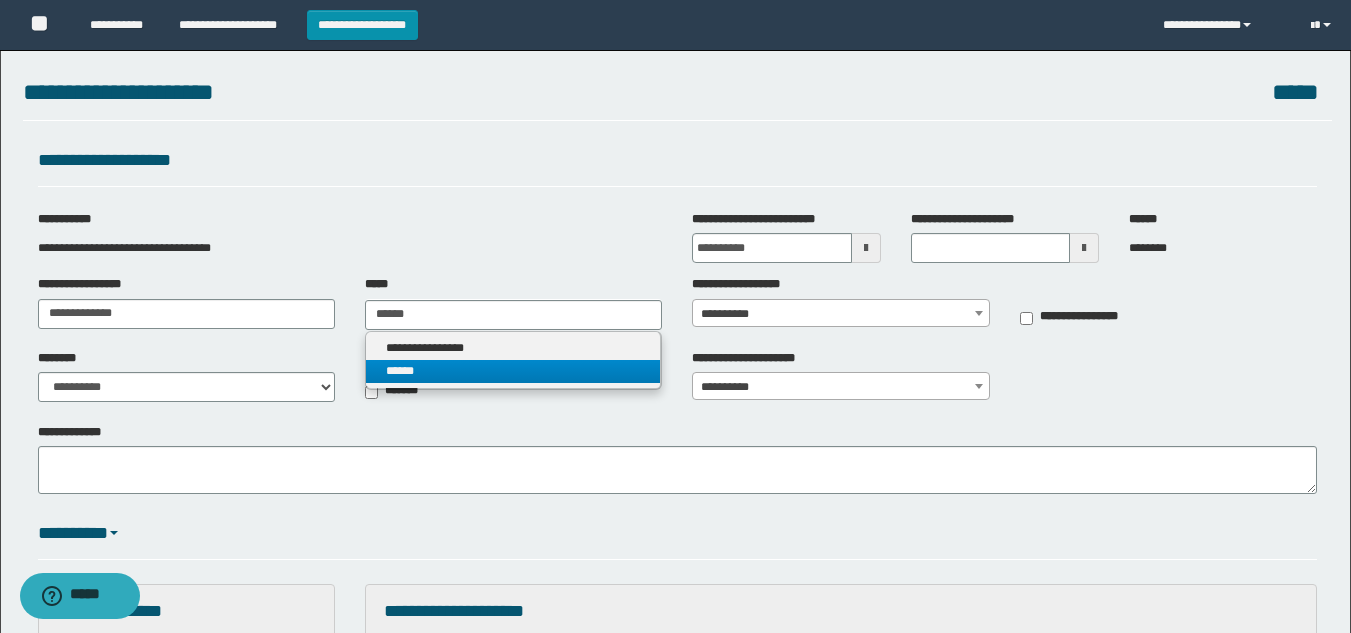 type 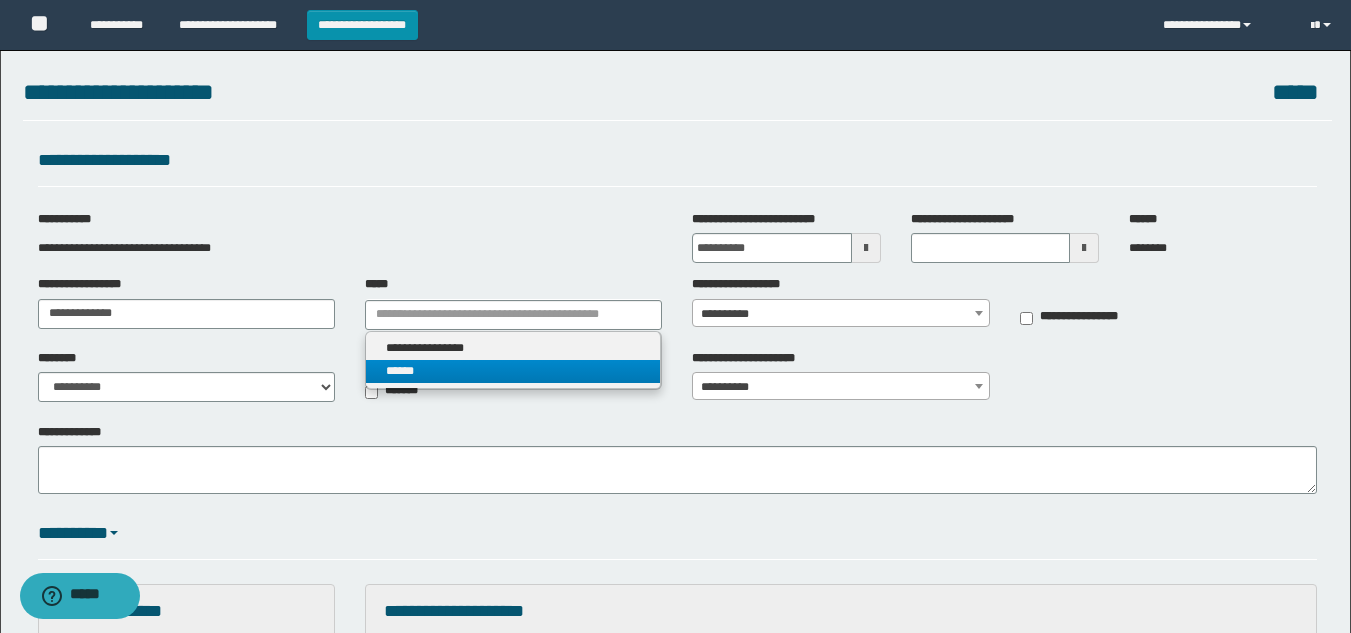 click on "******" at bounding box center [513, 371] 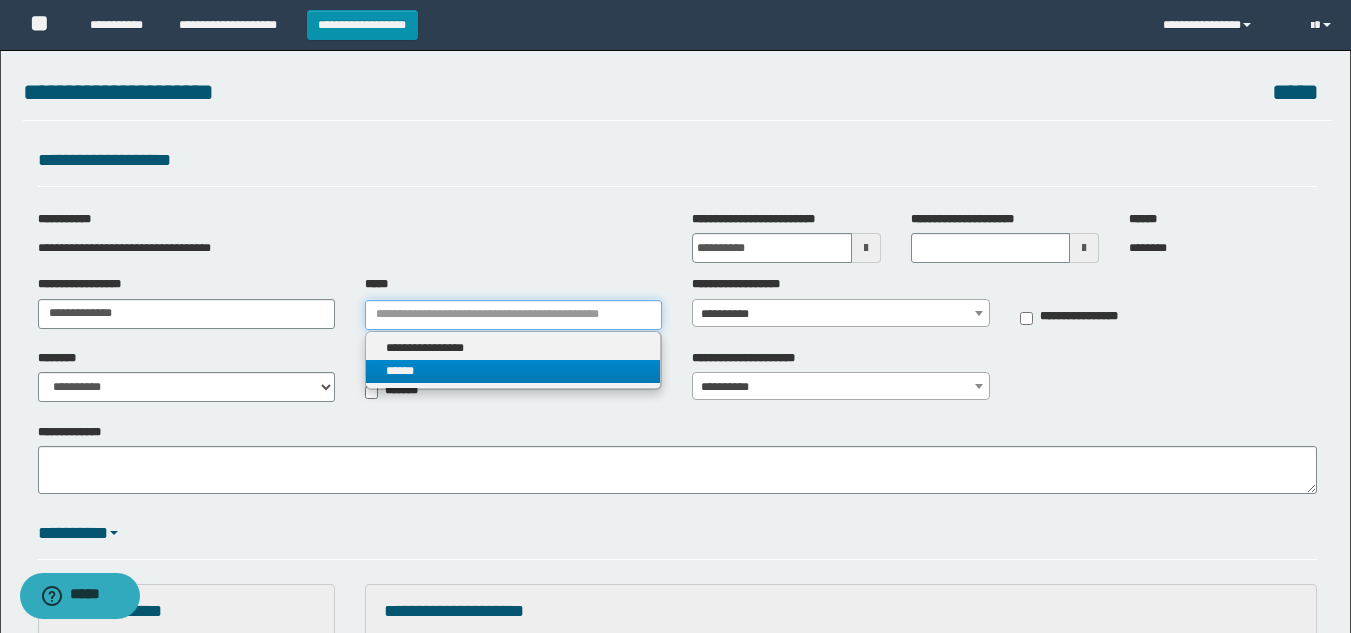 type 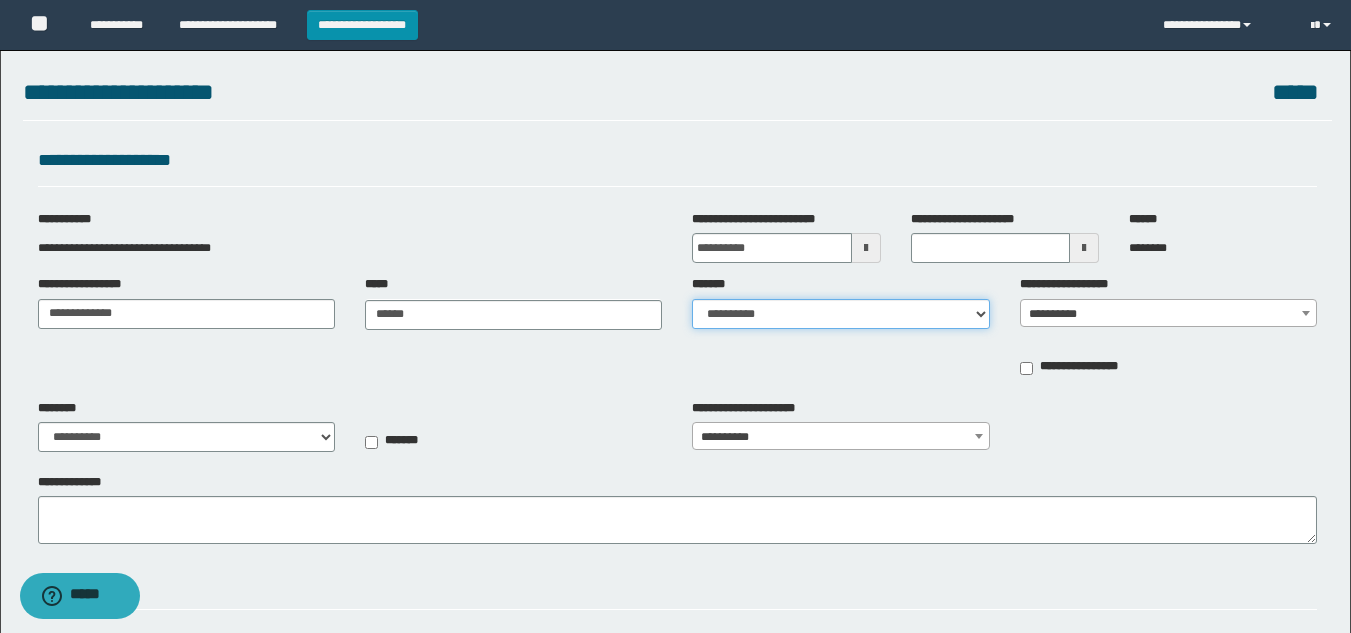 click on "**********" at bounding box center [840, 314] 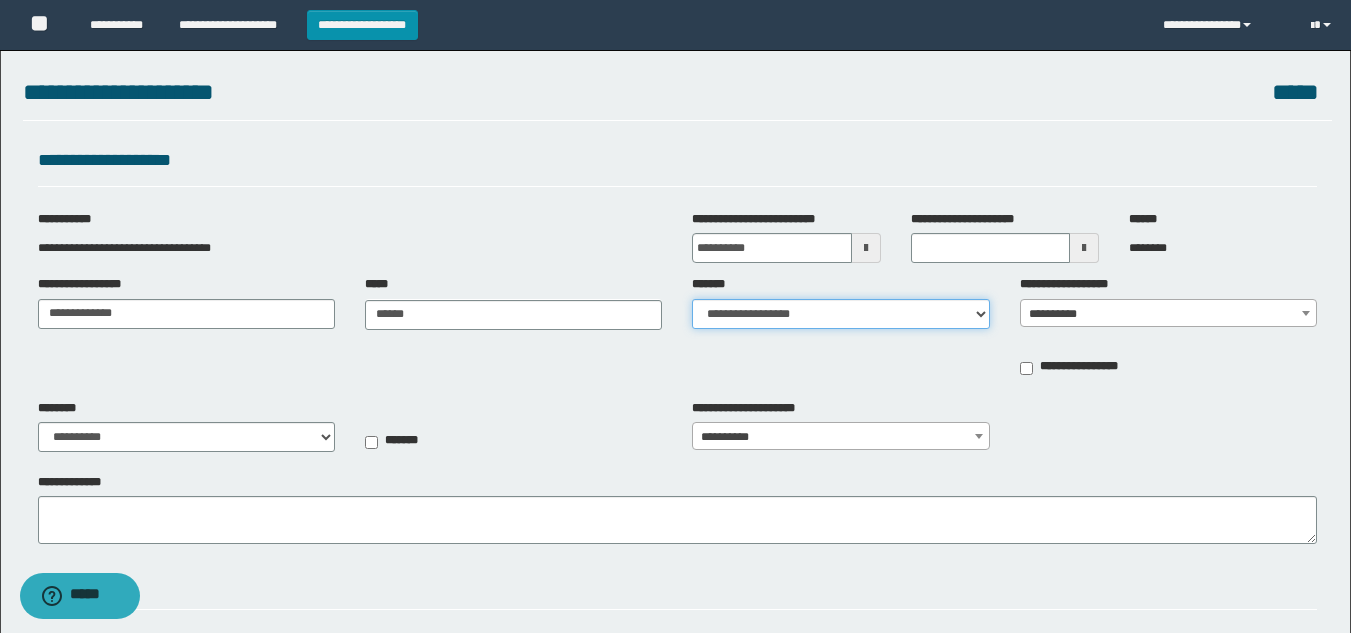 click on "**********" at bounding box center (840, 314) 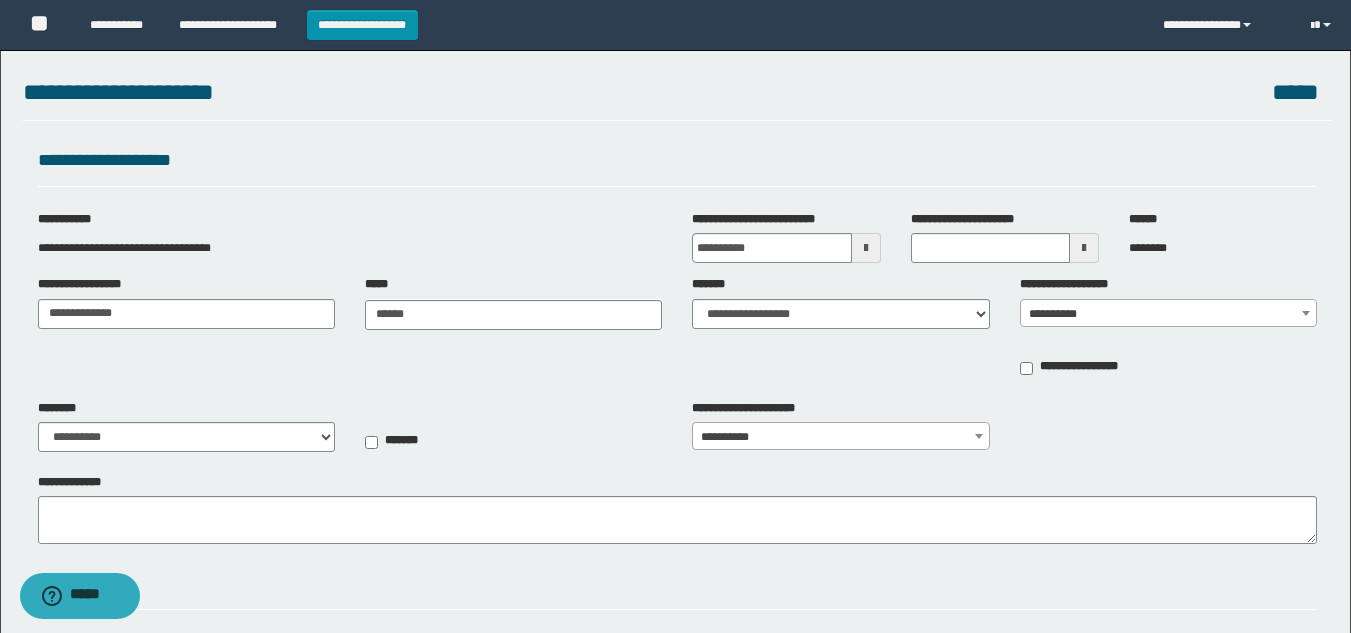click on "**********" at bounding box center [1168, 314] 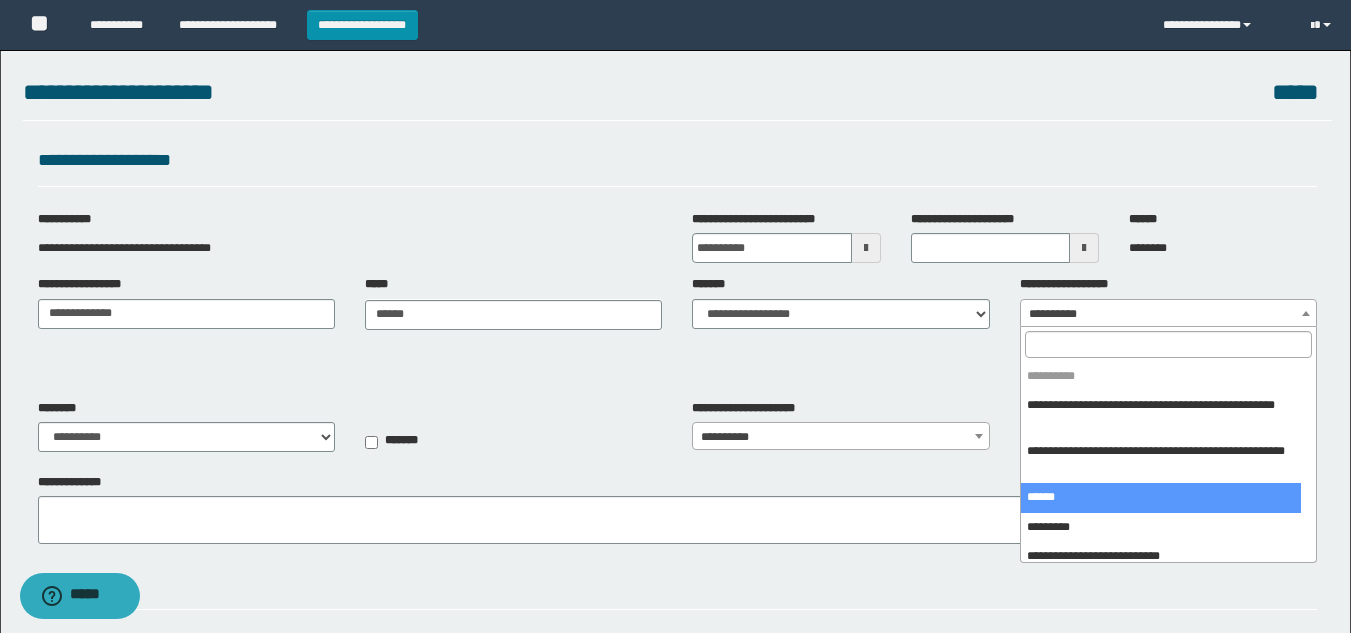 select on "***" 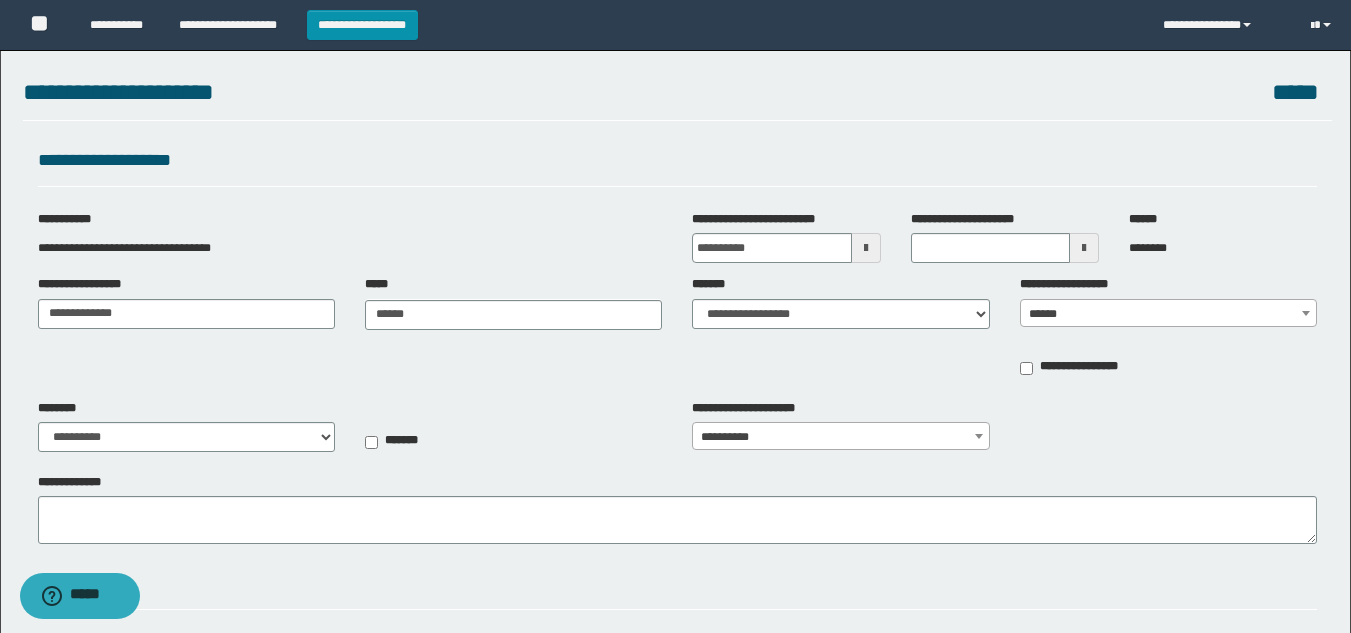 type on "**********" 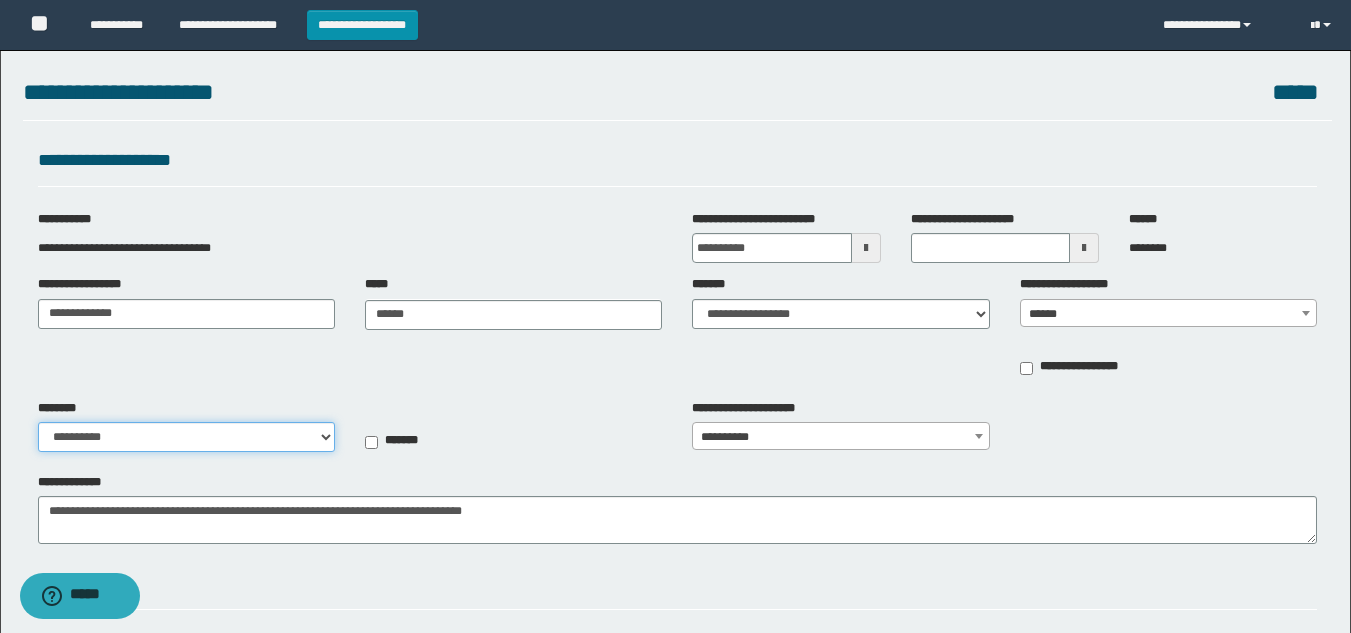 click on "**********" at bounding box center (186, 437) 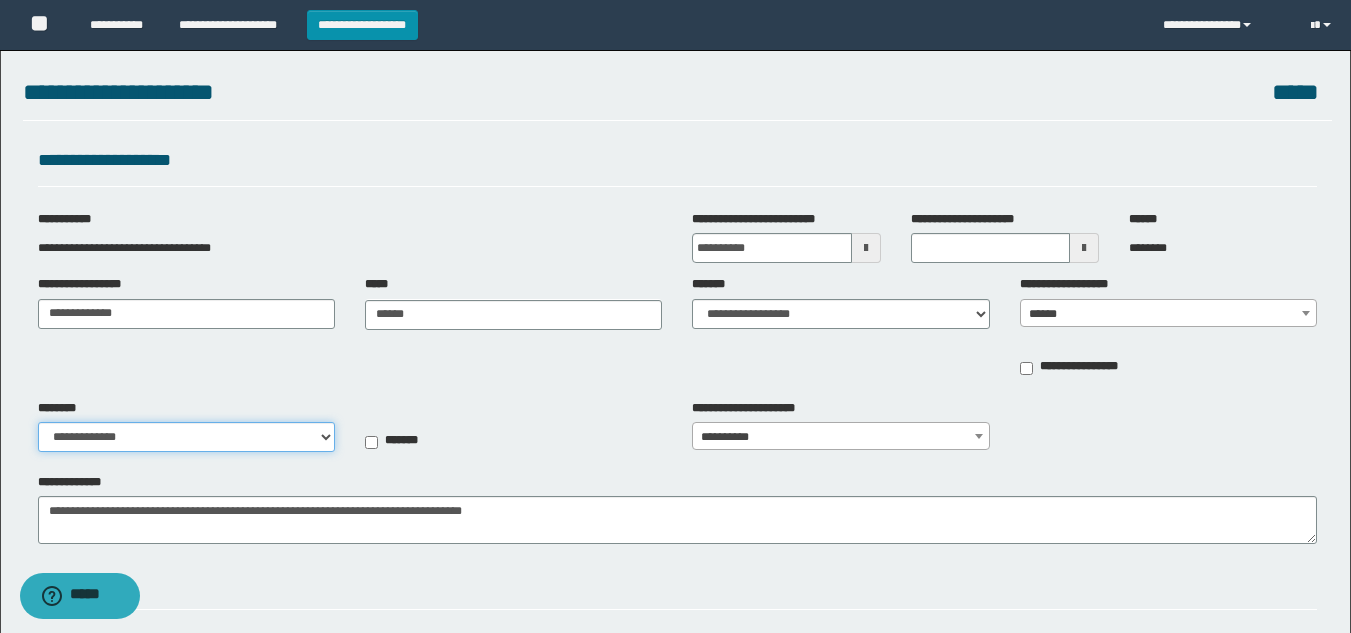 click on "**********" at bounding box center [186, 437] 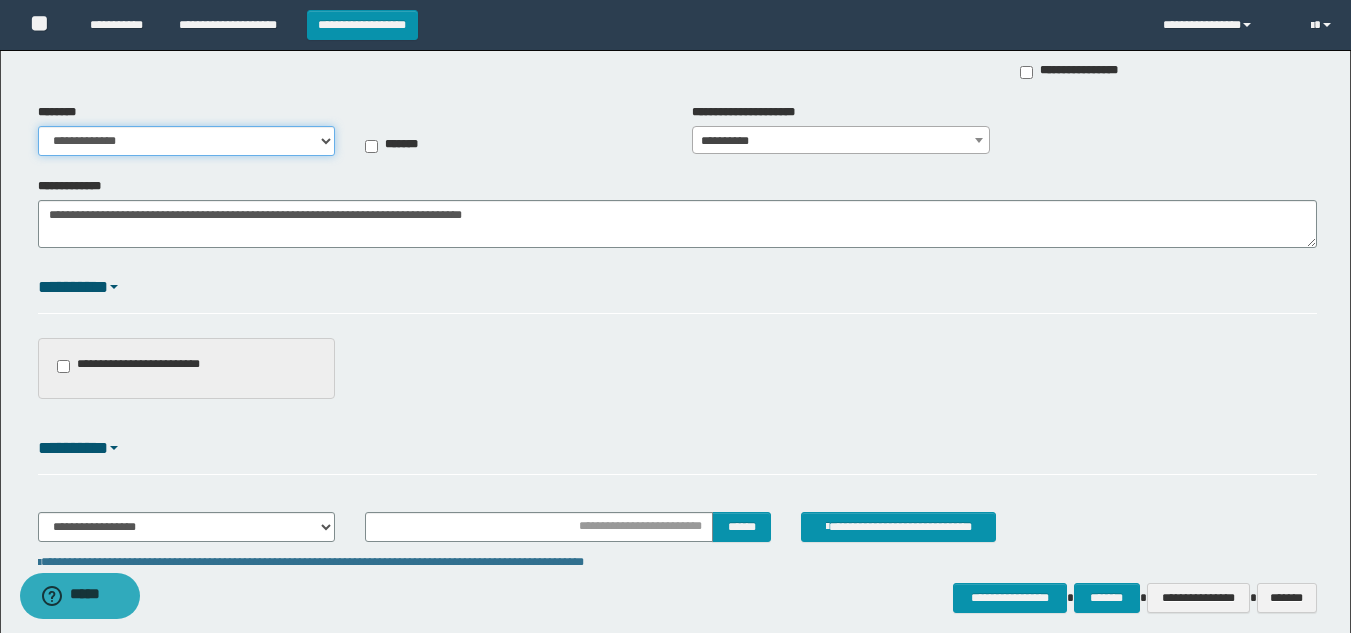 scroll, scrollTop: 300, scrollLeft: 0, axis: vertical 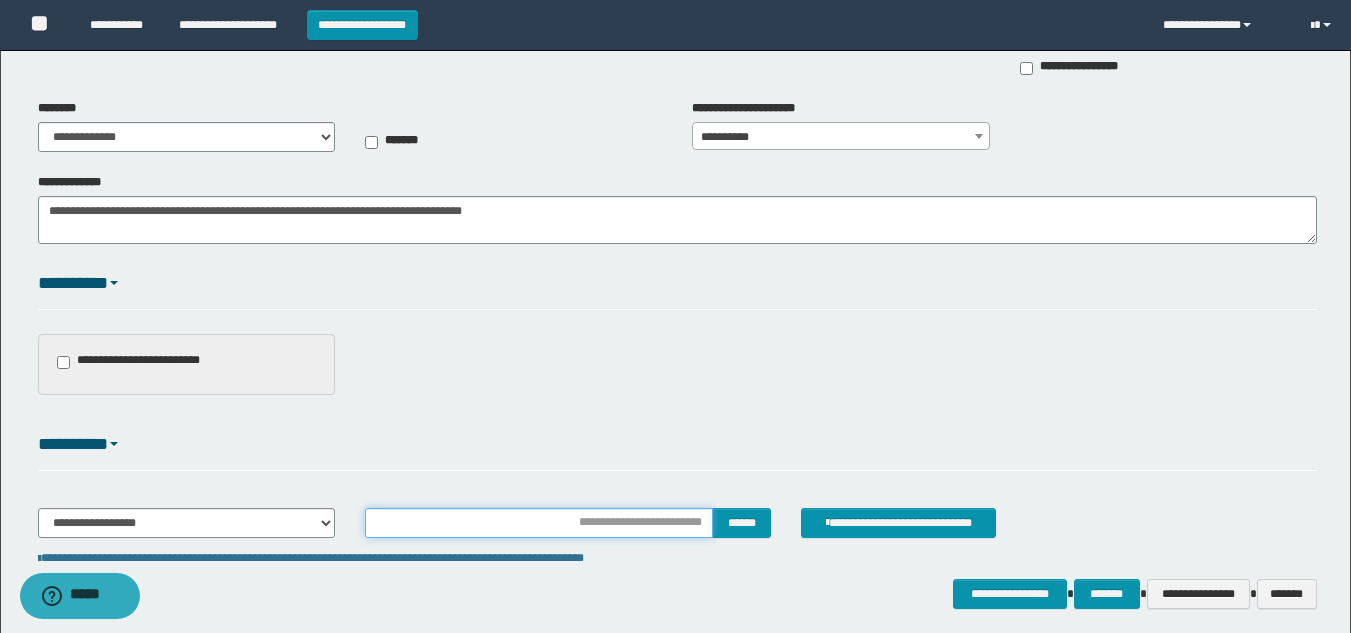 click at bounding box center [539, 523] 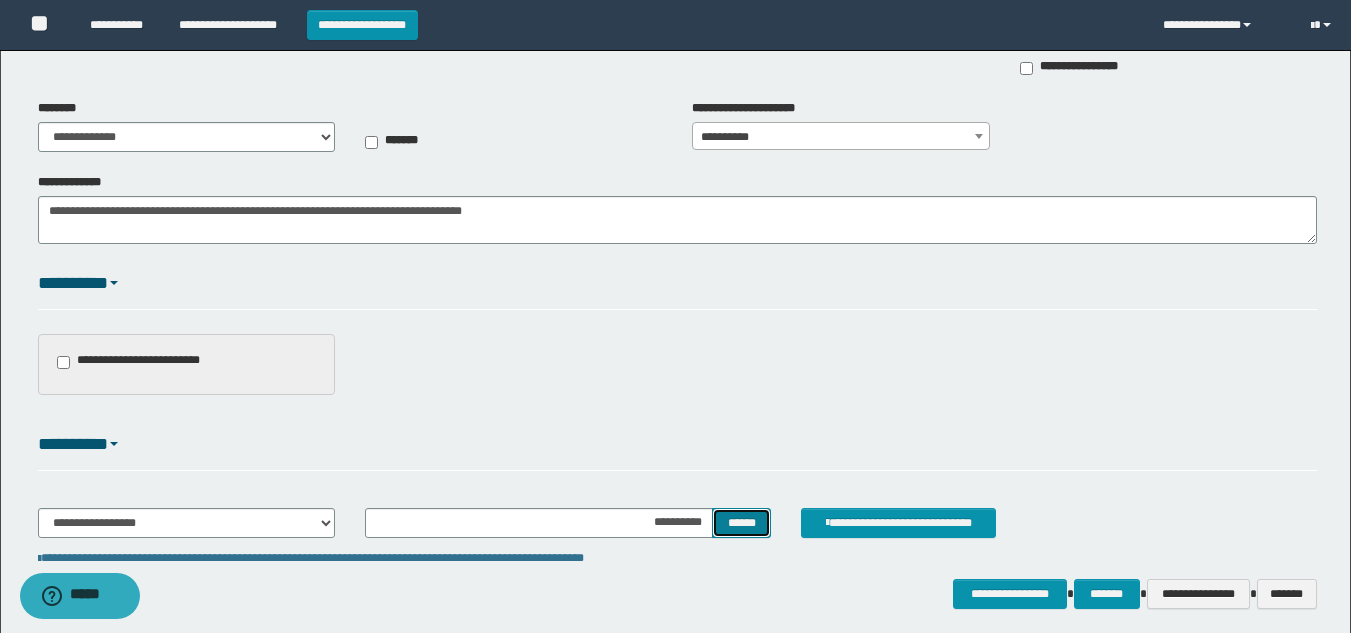 click on "******" at bounding box center (741, 523) 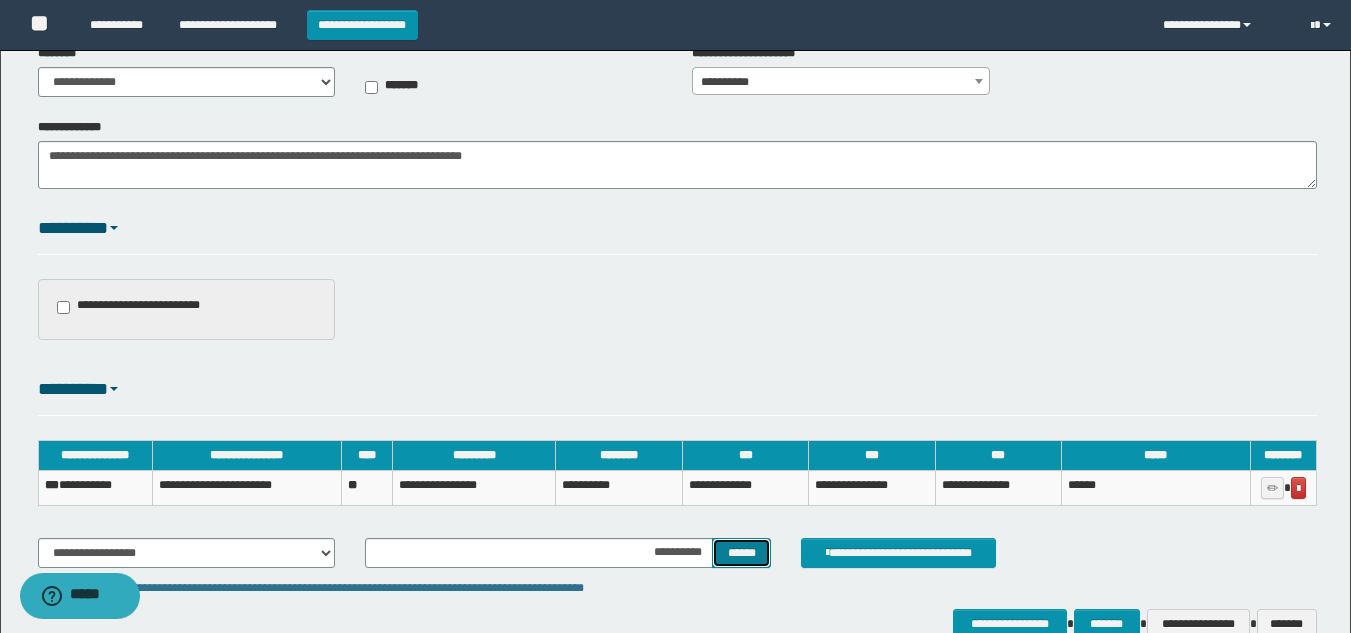 scroll, scrollTop: 400, scrollLeft: 0, axis: vertical 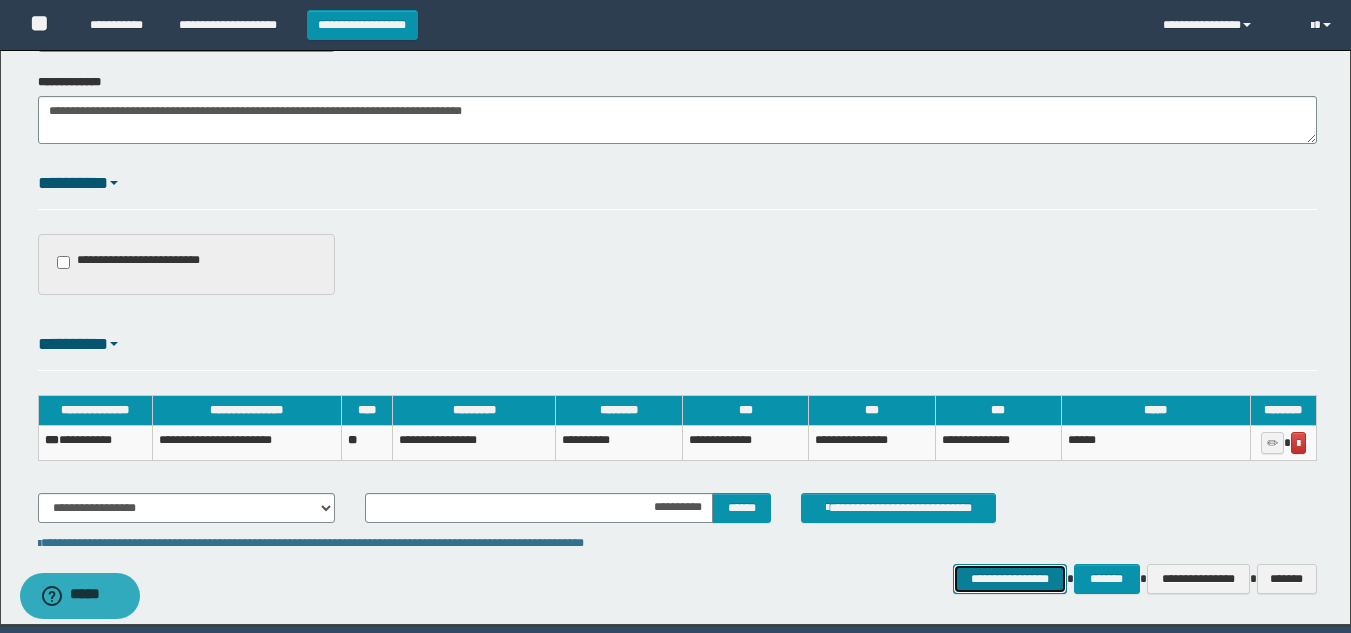 click on "**********" at bounding box center (1009, 579) 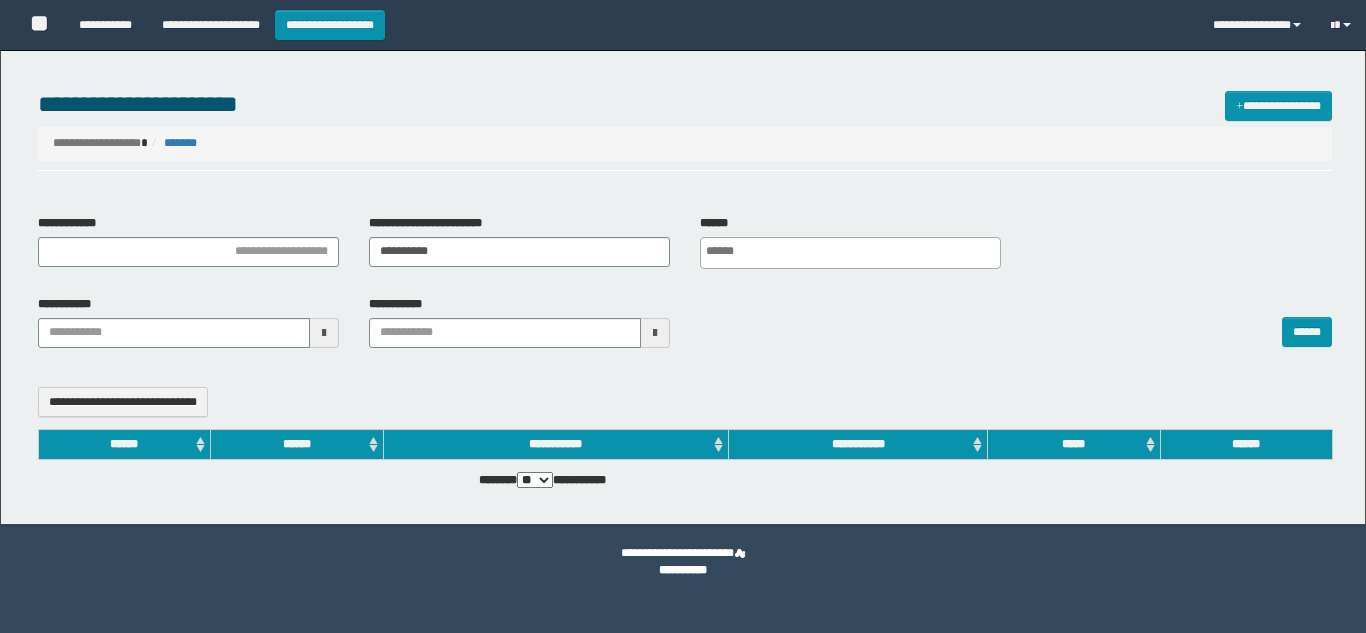 select 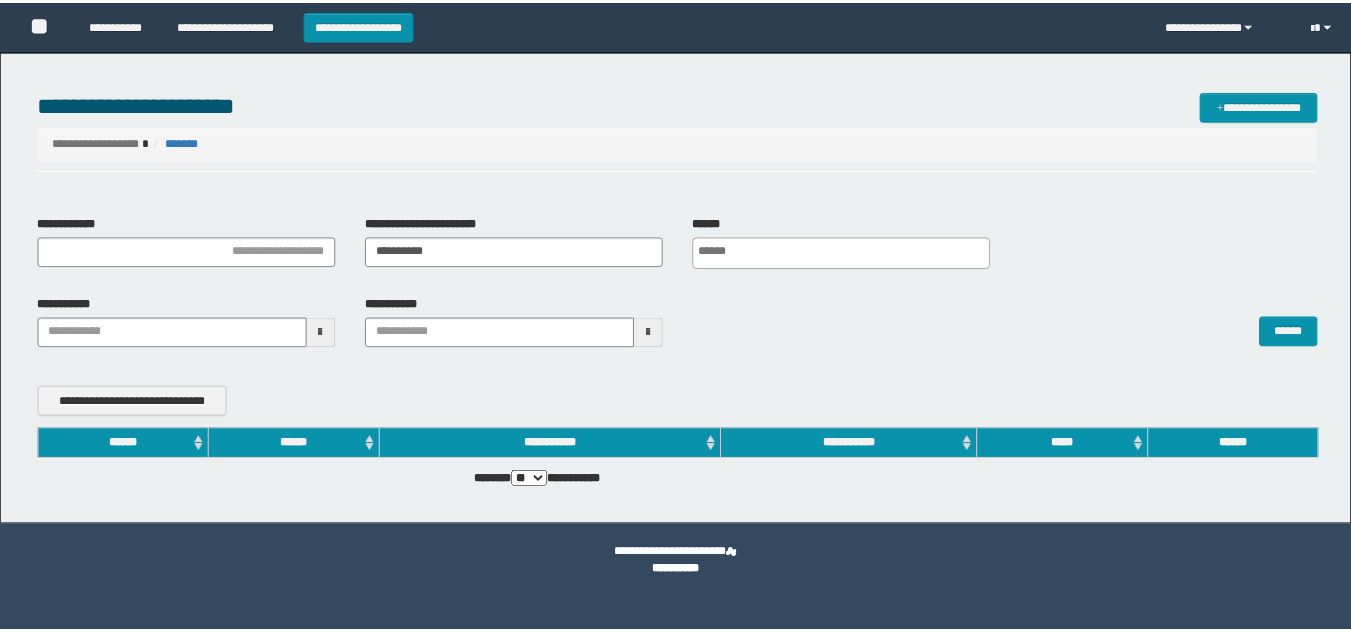 scroll, scrollTop: 0, scrollLeft: 0, axis: both 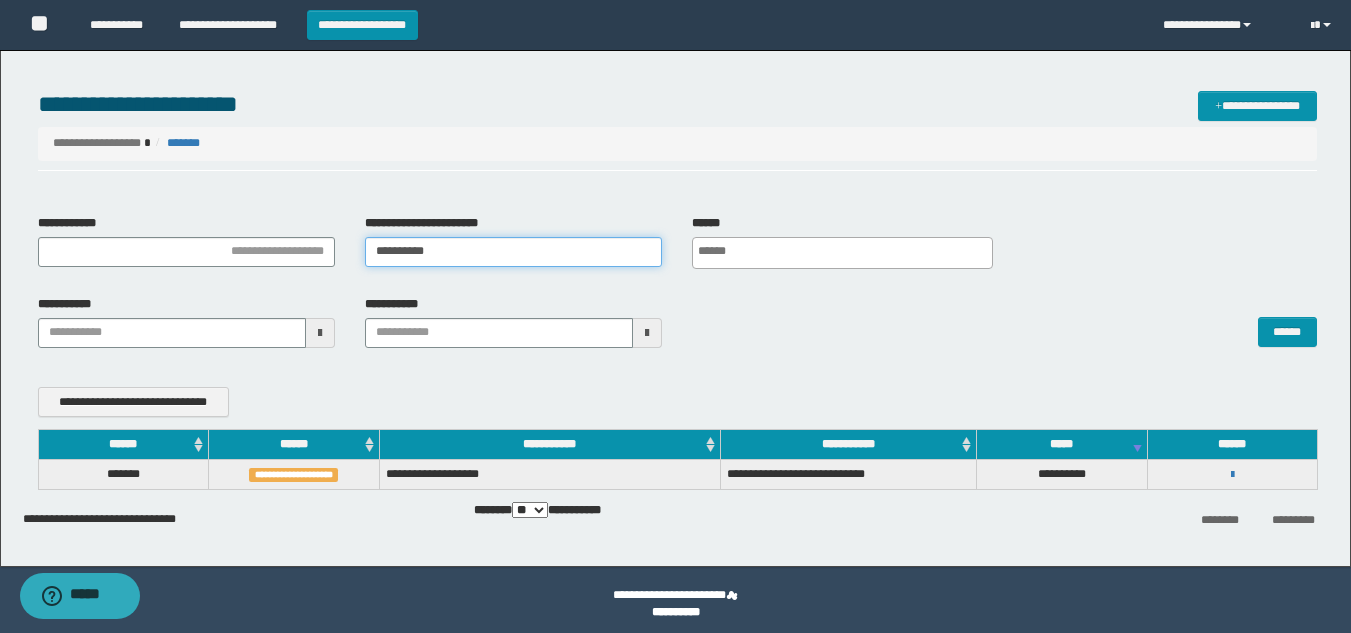 drag, startPoint x: 387, startPoint y: 253, endPoint x: 53, endPoint y: 252, distance: 334.0015 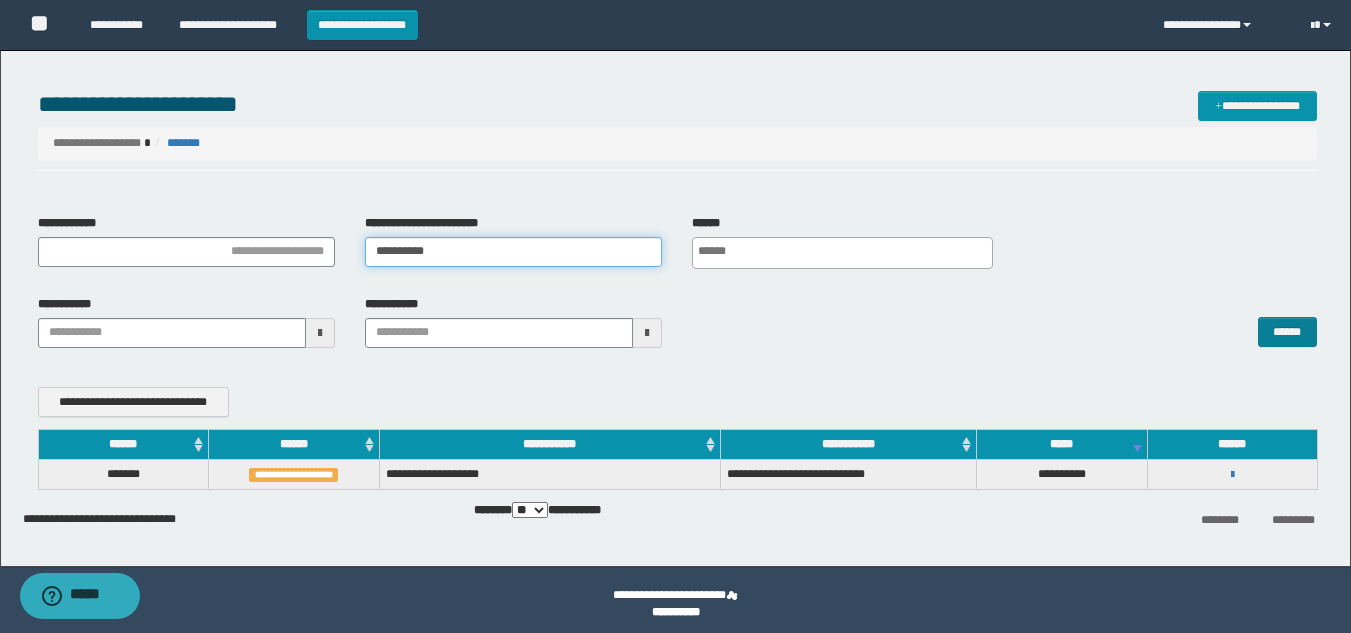 type on "**********" 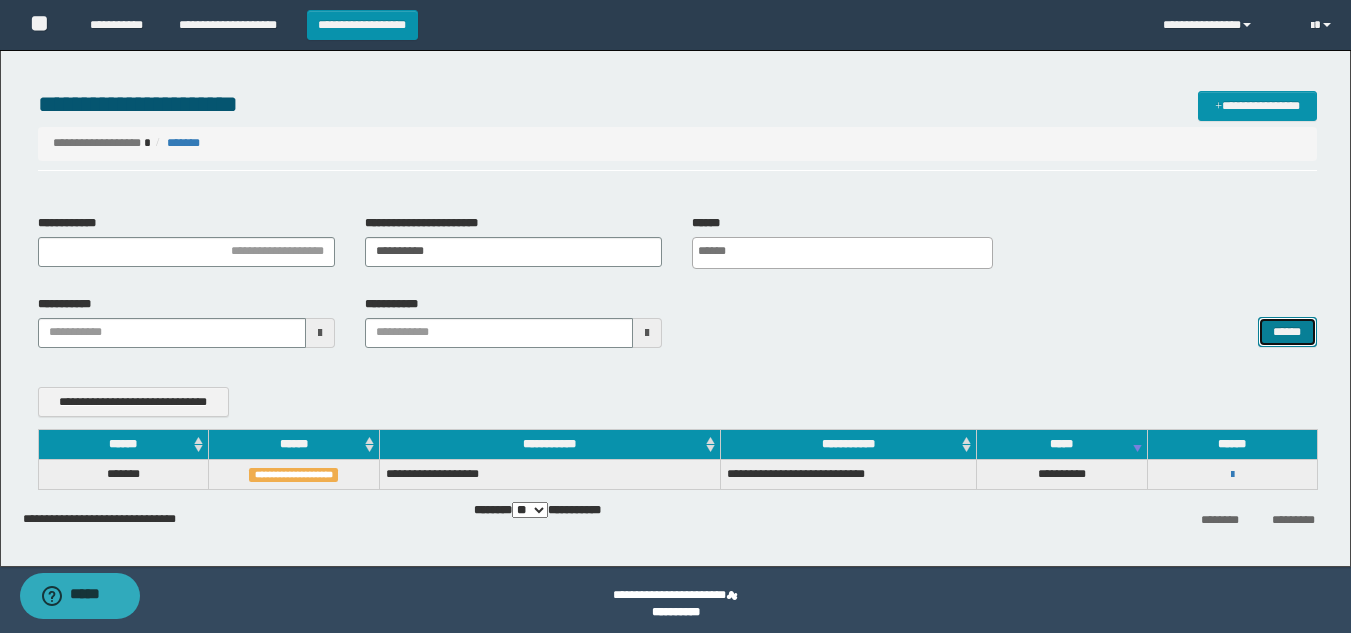 click on "******" at bounding box center (1287, 332) 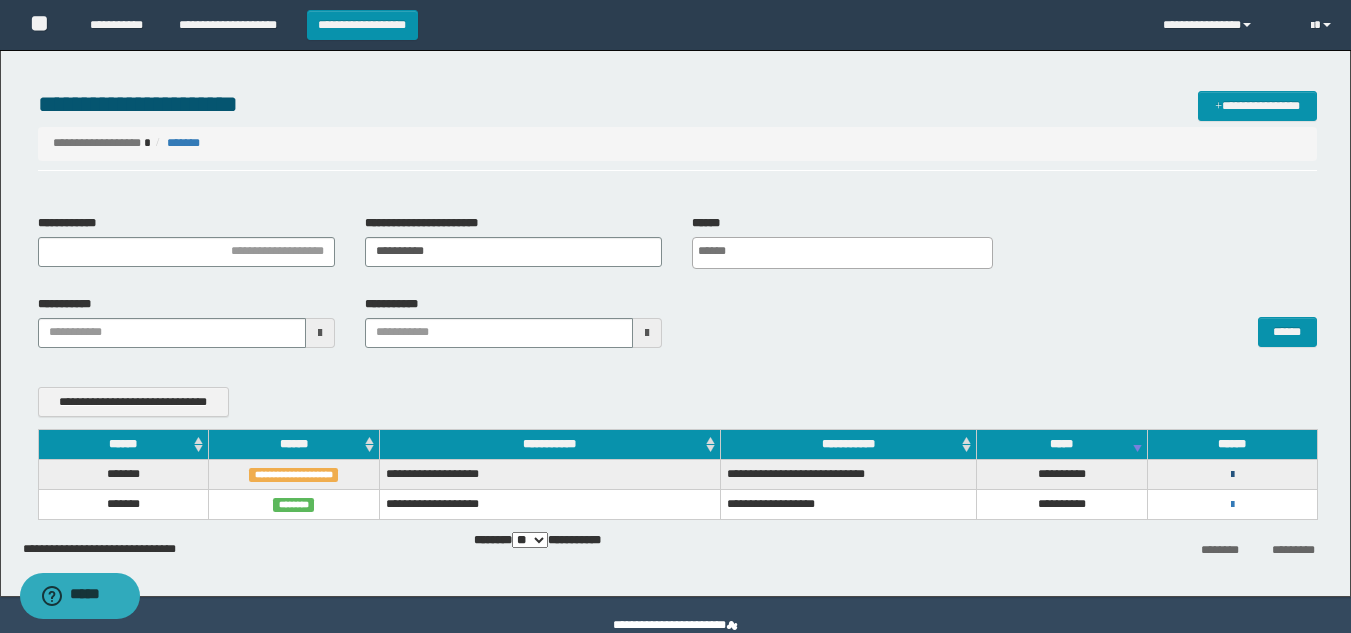 click at bounding box center (1232, 475) 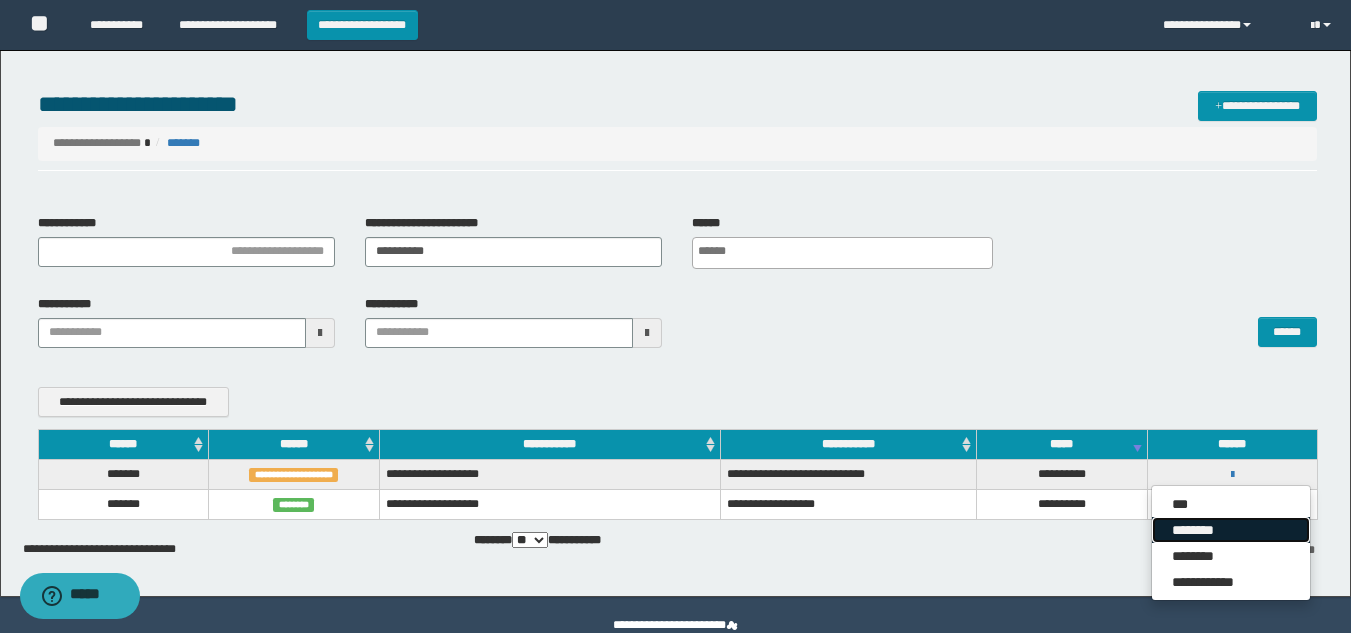 click on "********" at bounding box center [1231, 530] 